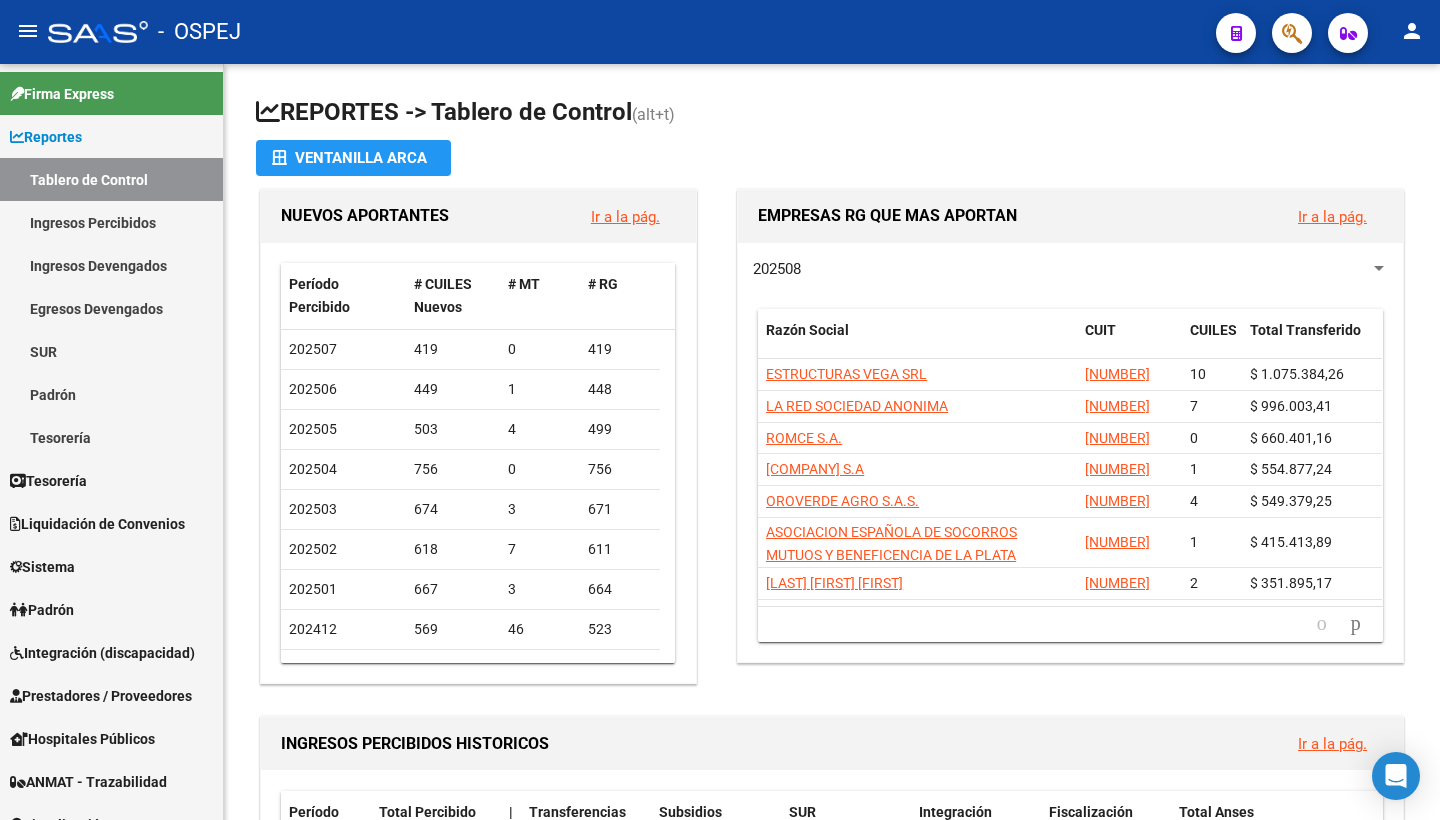 scroll, scrollTop: 0, scrollLeft: 0, axis: both 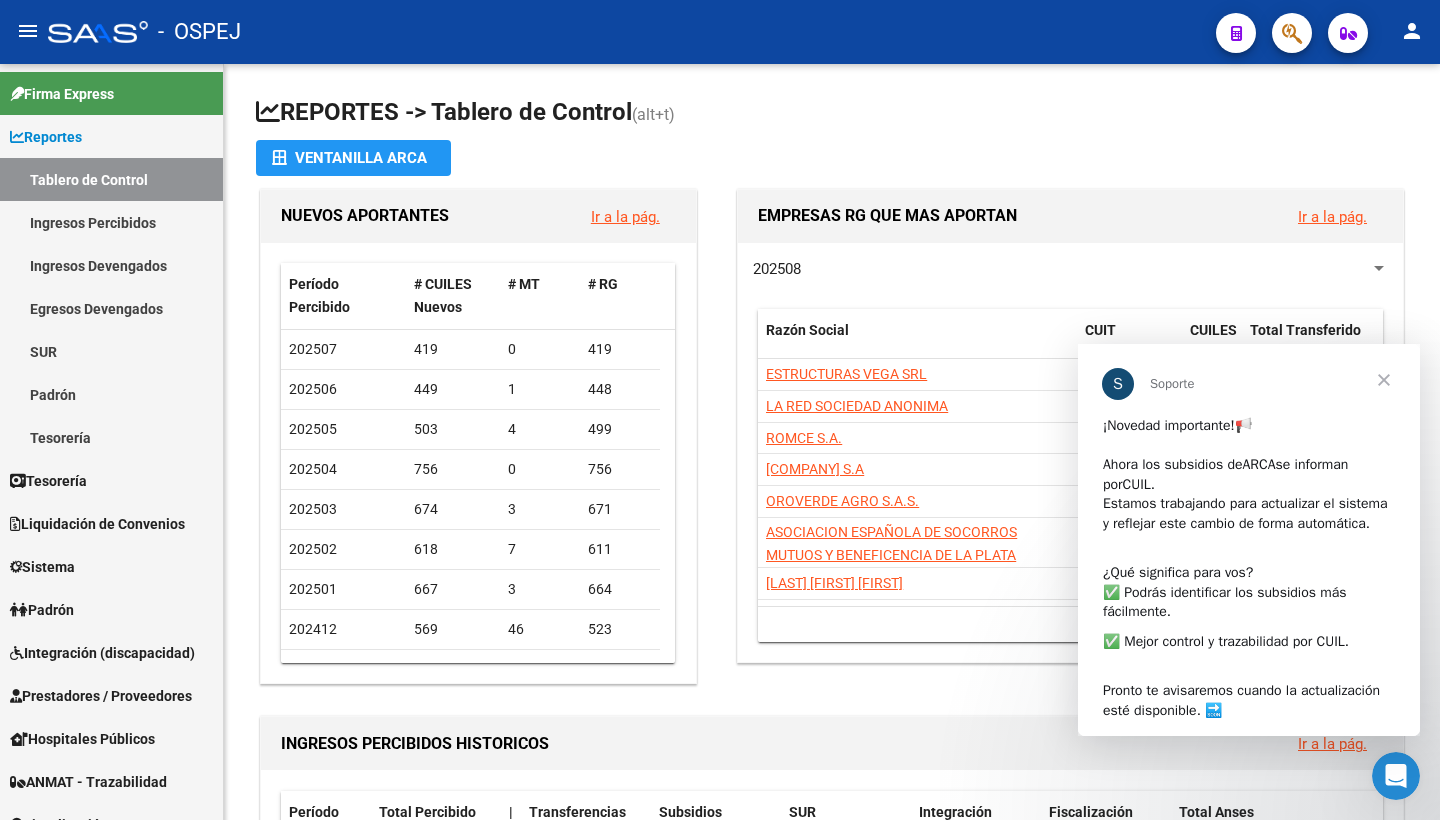 click at bounding box center [1384, 380] 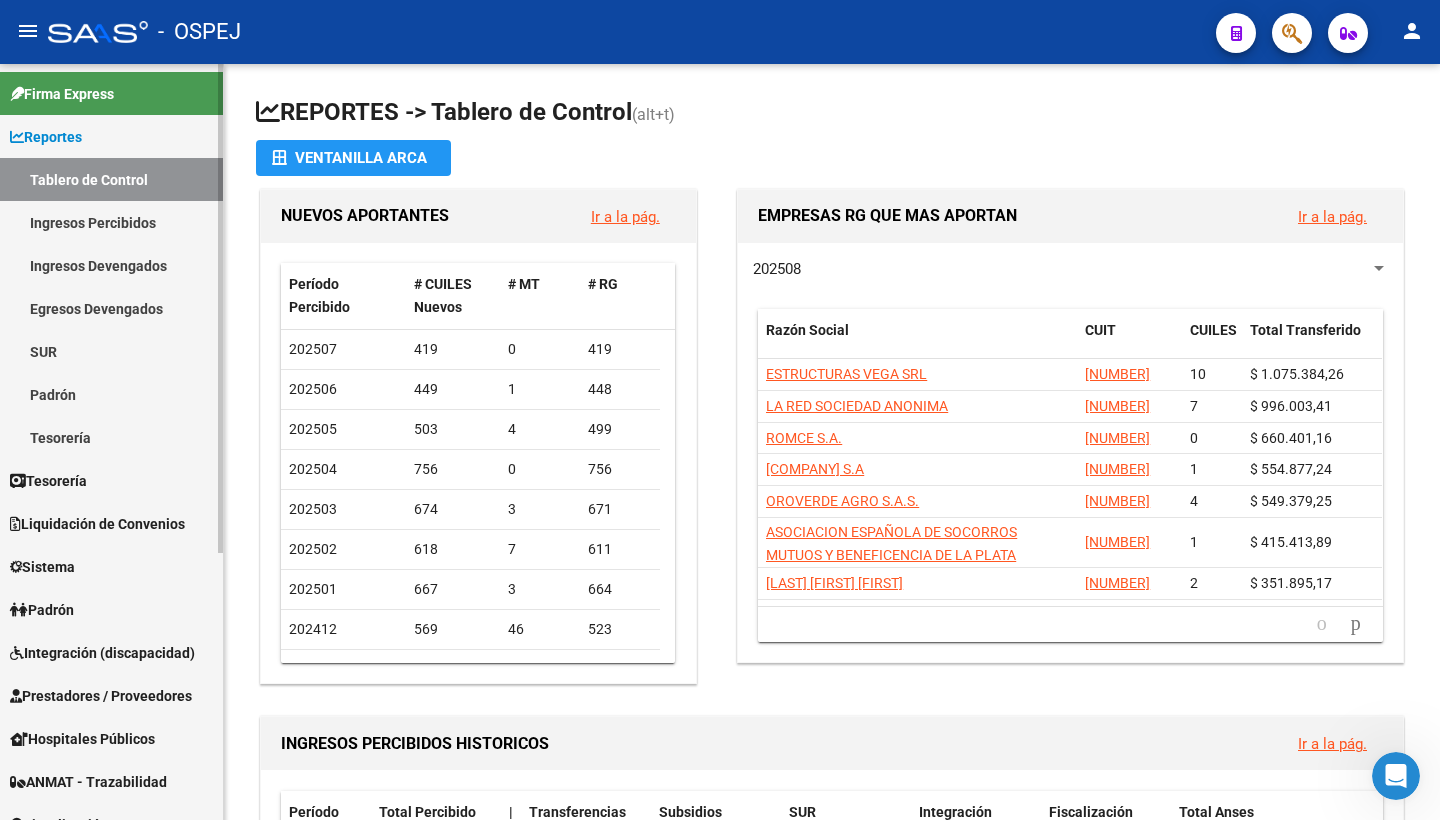 click on "Padrón" at bounding box center [111, 394] 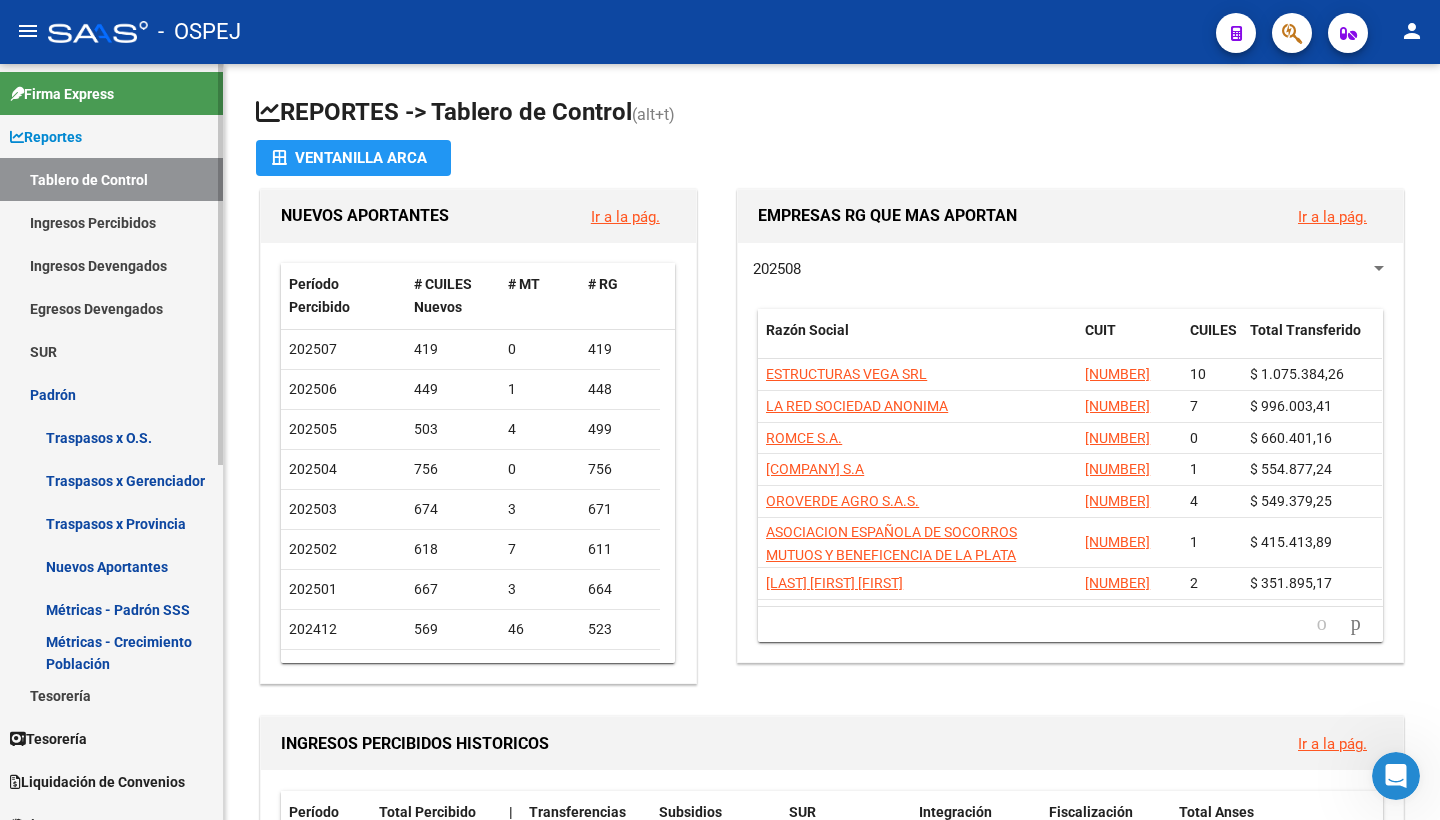 click on "Traspasos x Gerenciador" at bounding box center [111, 480] 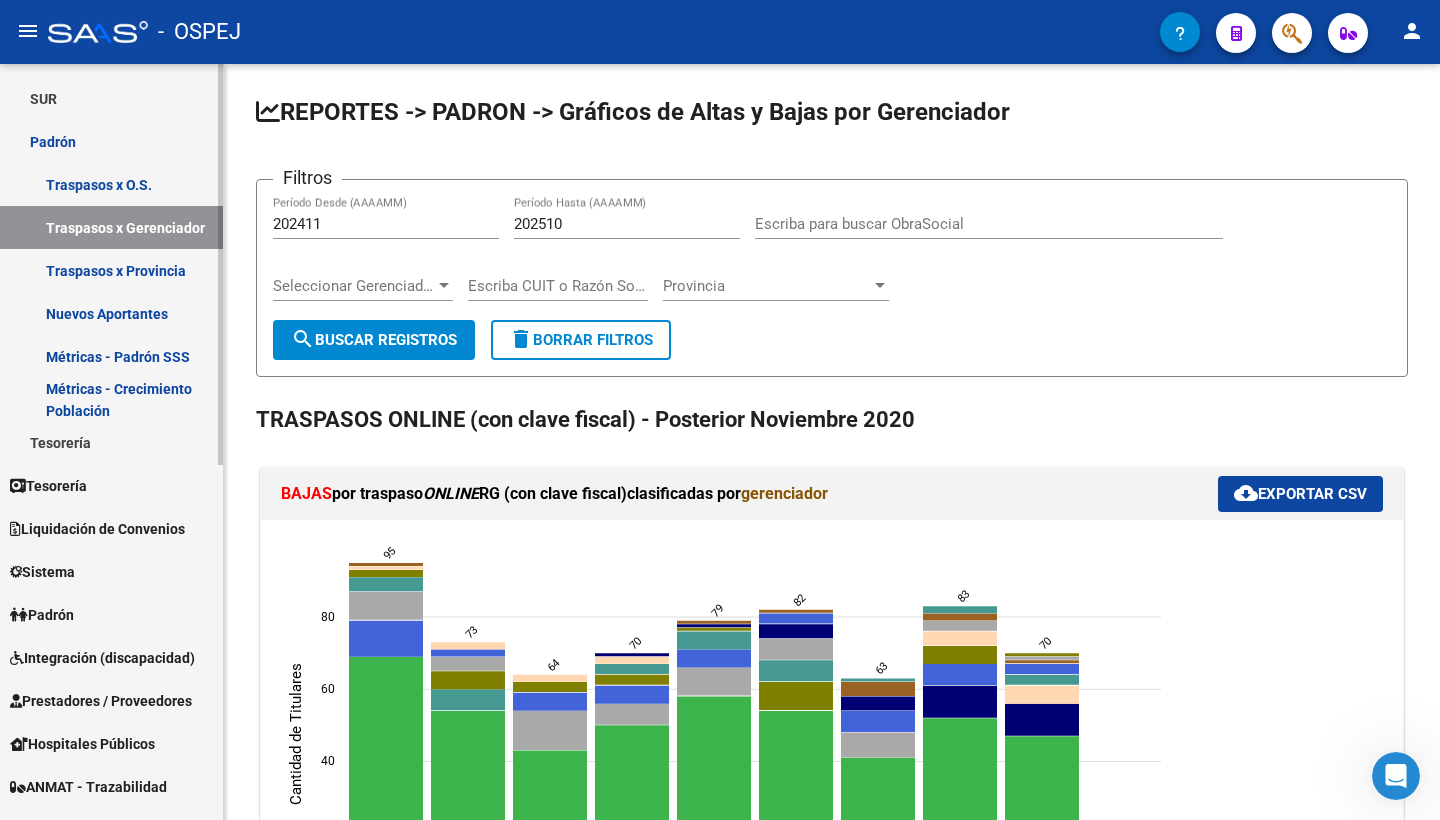 scroll, scrollTop: 287, scrollLeft: 0, axis: vertical 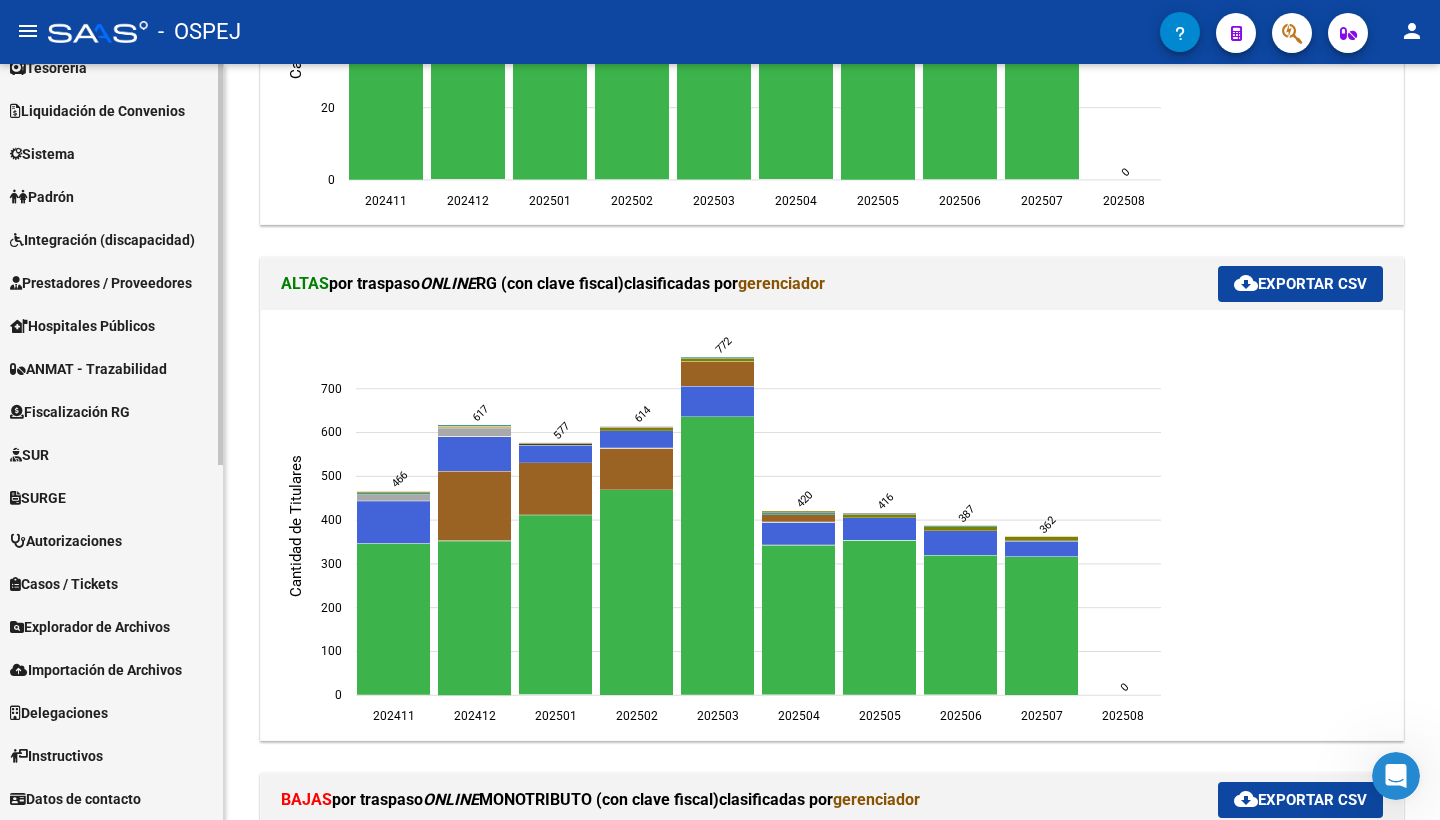 click on "Explorador de Archivos" at bounding box center [90, 627] 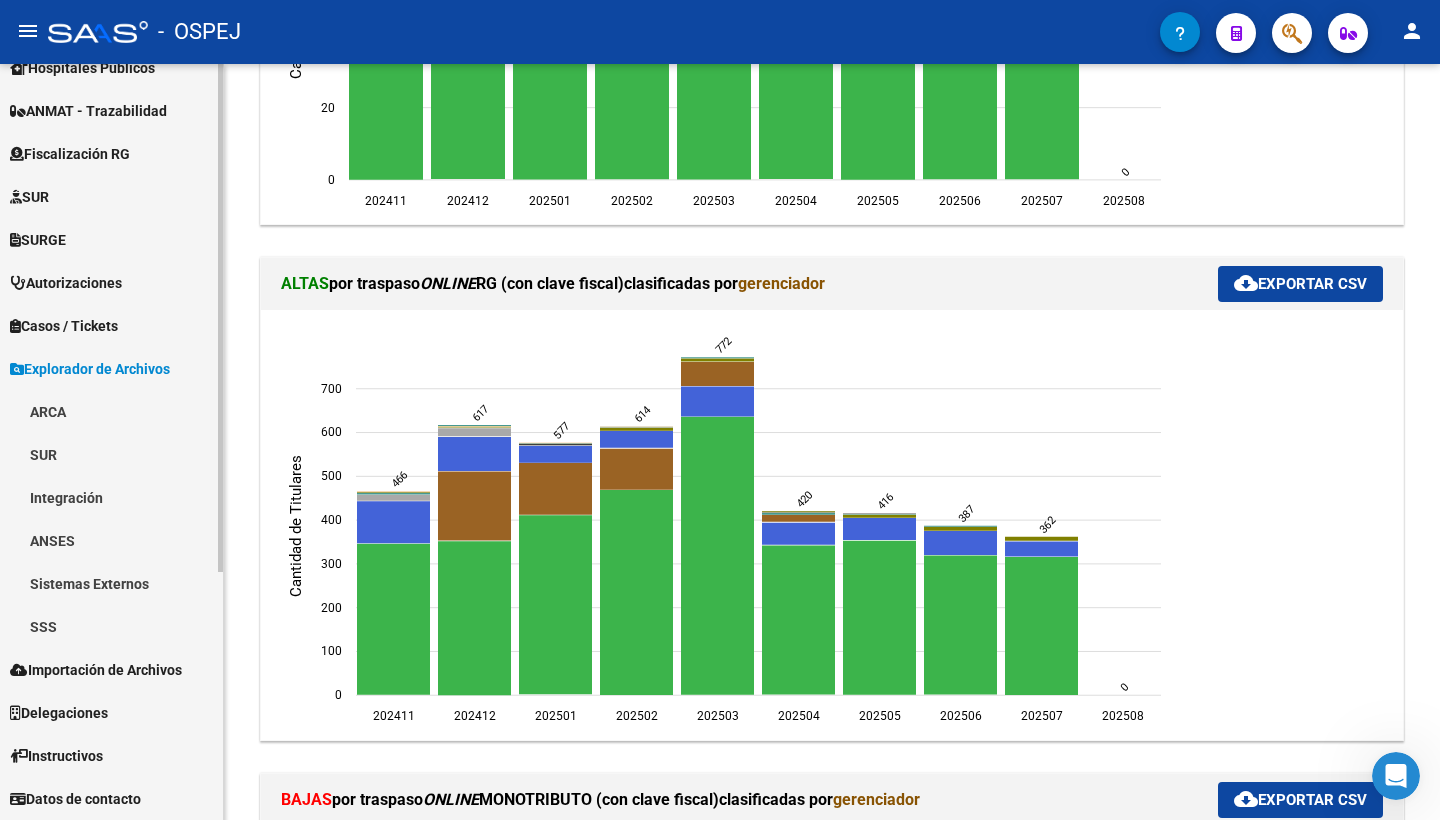 click on "SSS" at bounding box center [111, 626] 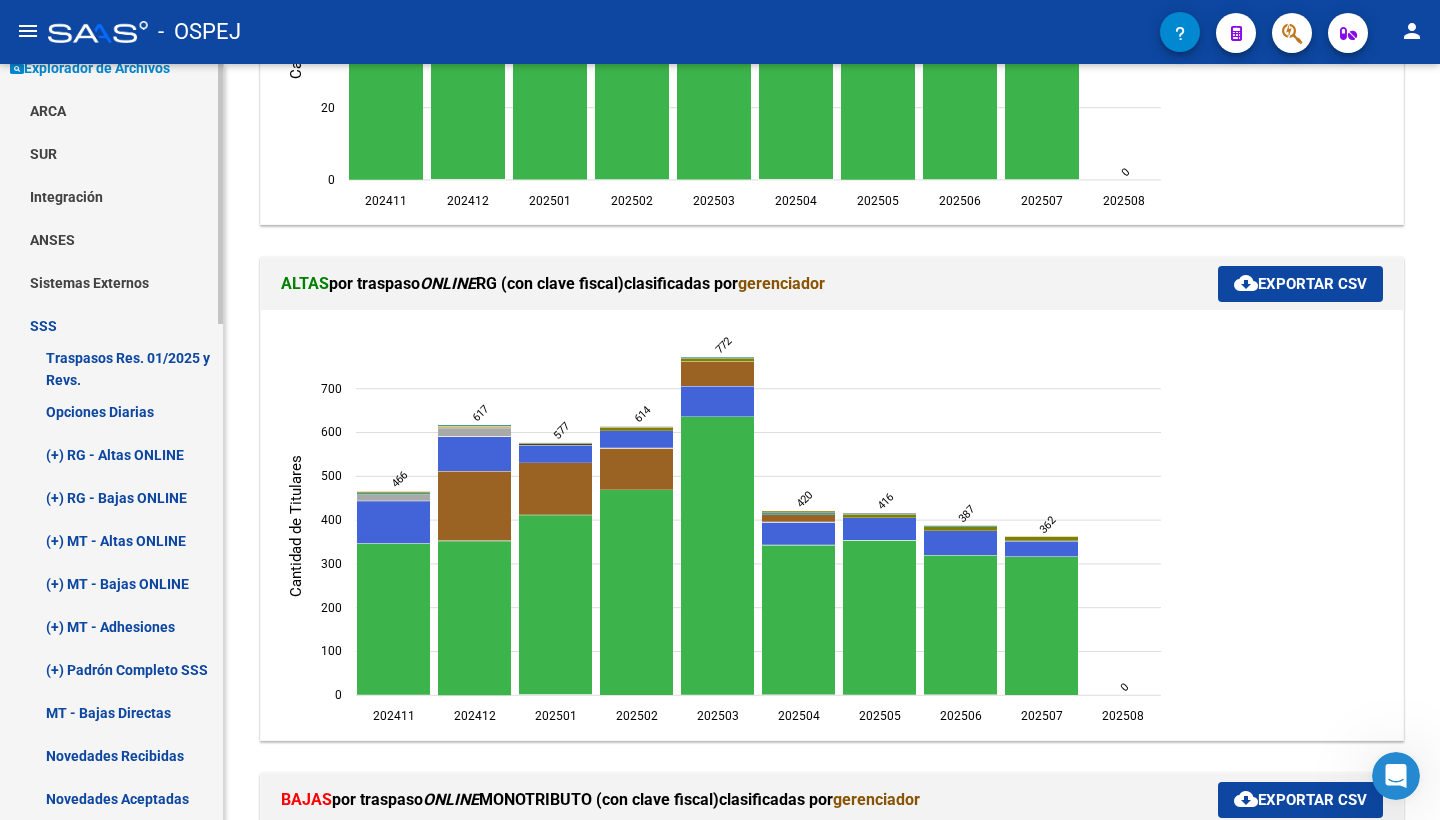 click on "Traspasos Res. 01/2025 y Revs." at bounding box center (111, 368) 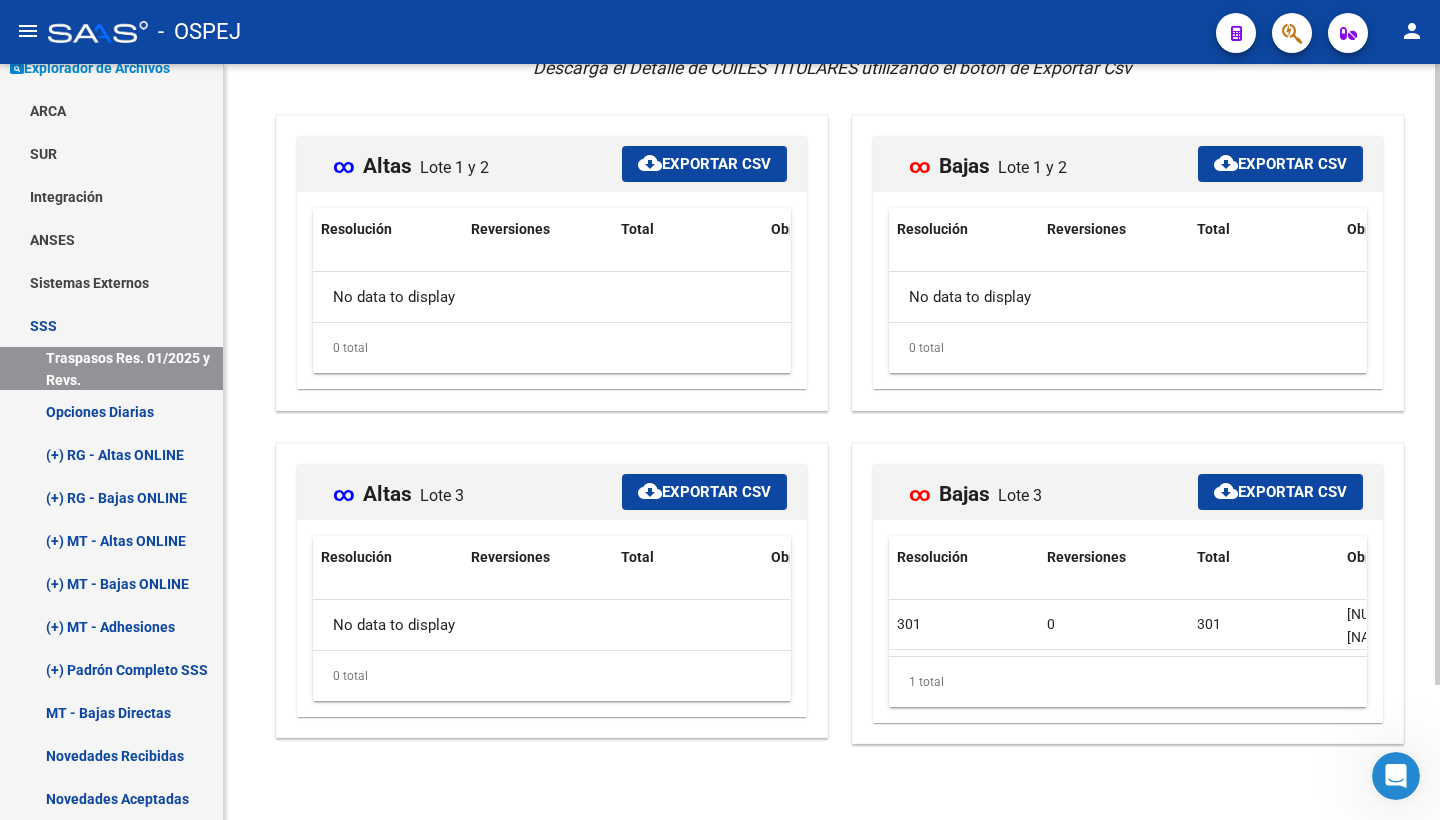 scroll, scrollTop: 165, scrollLeft: 0, axis: vertical 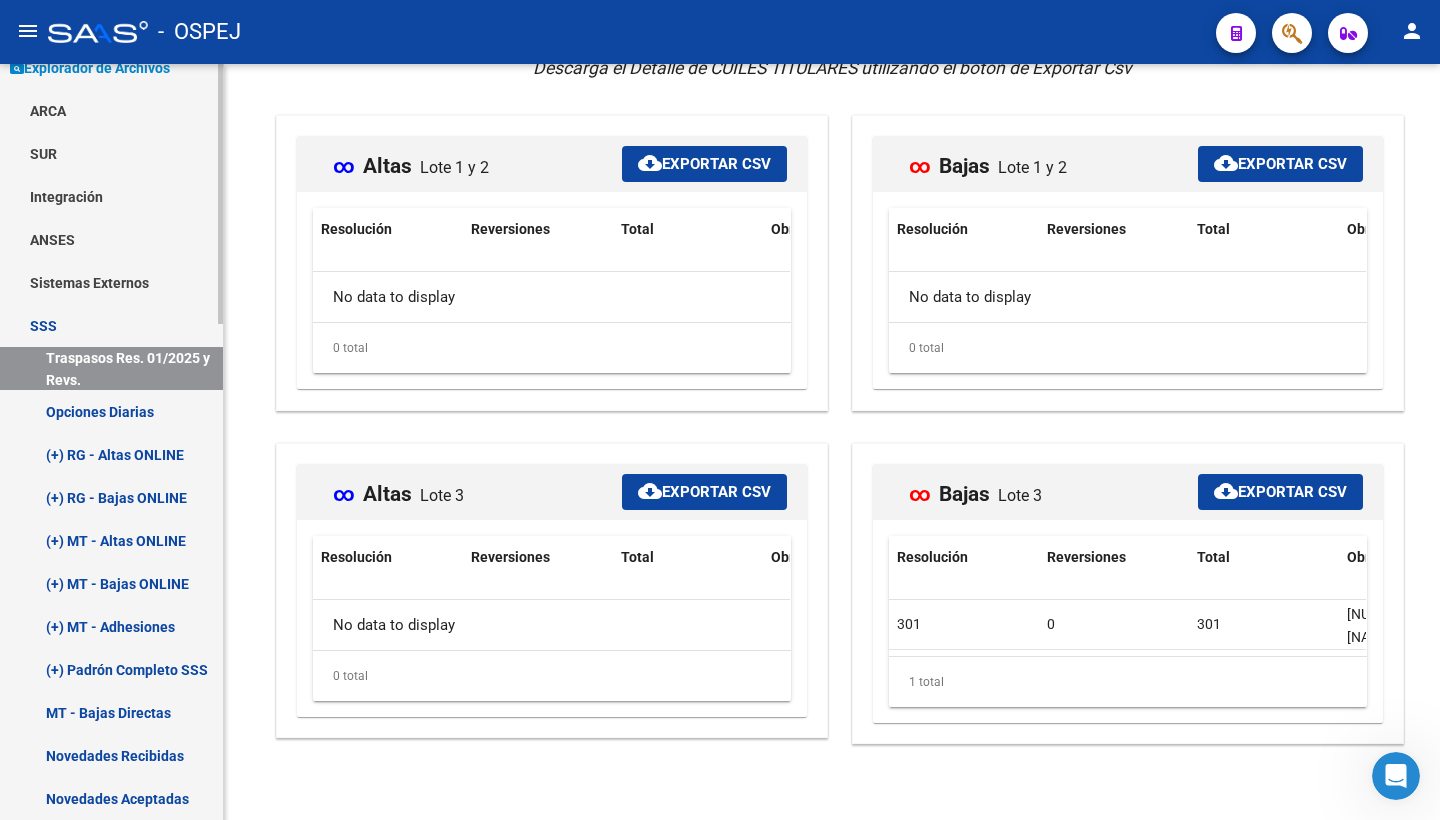 click on "(+) RG - Altas ONLINE" at bounding box center [111, 454] 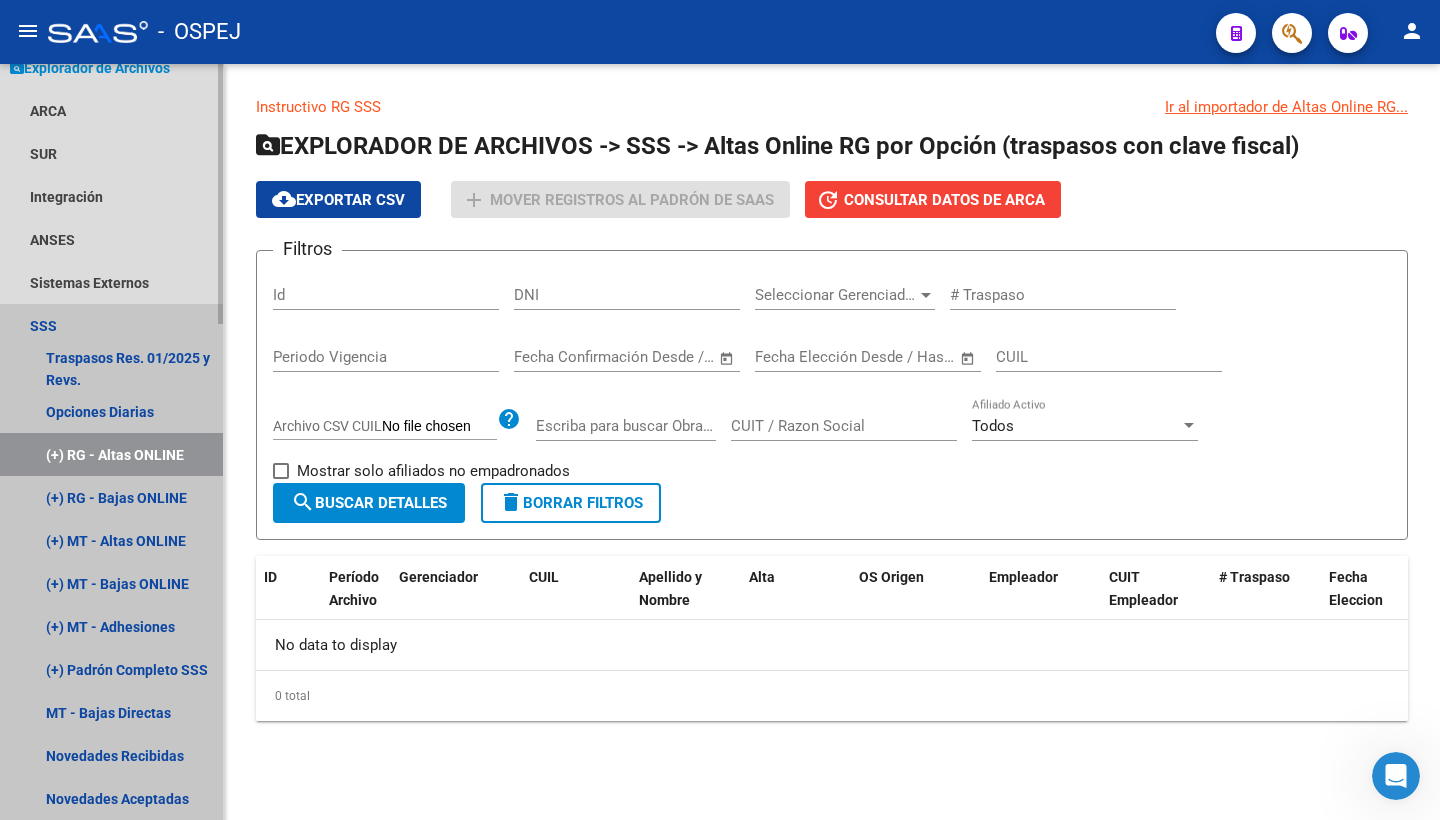 scroll, scrollTop: 0, scrollLeft: 0, axis: both 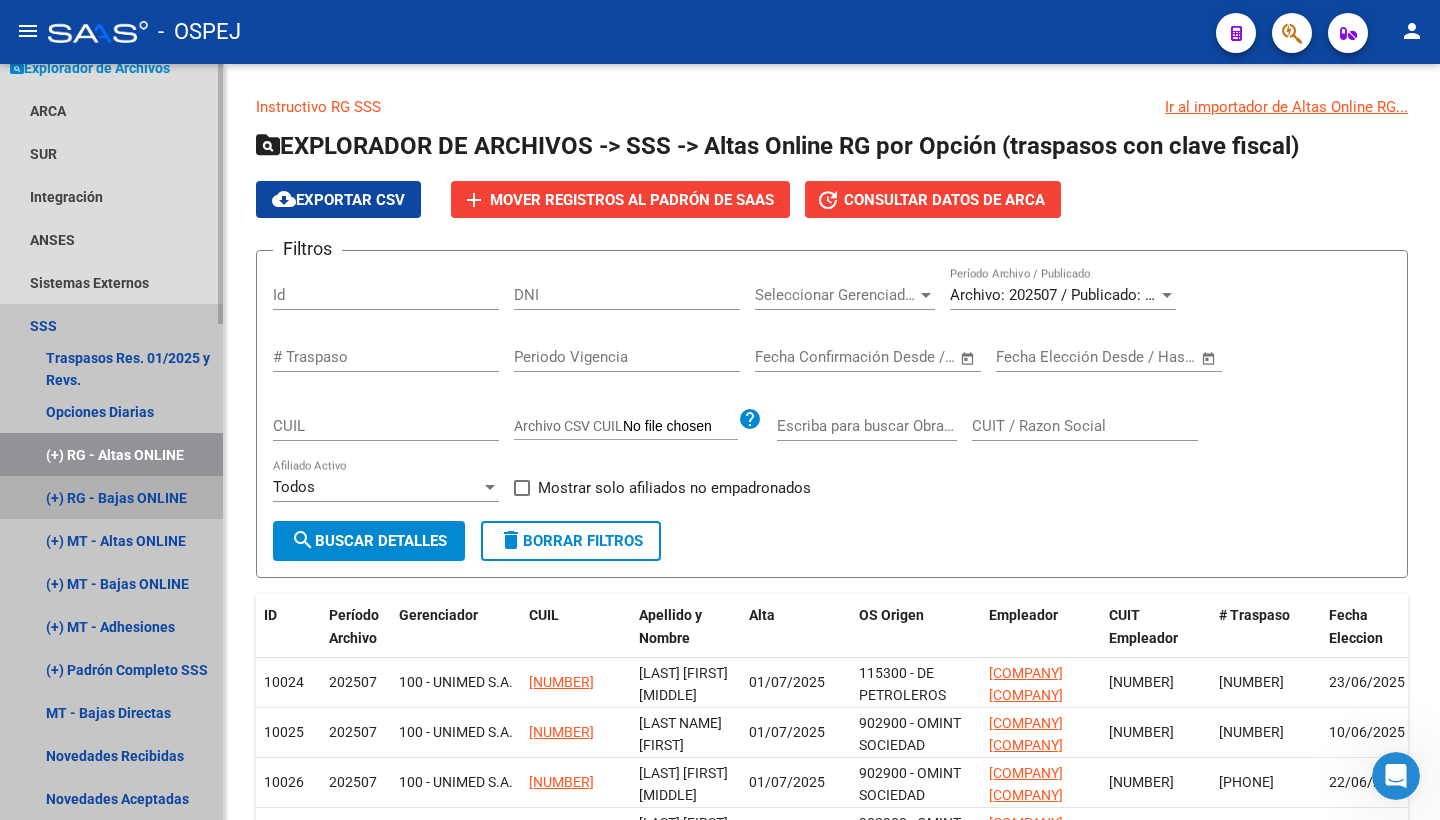 click on "(+) RG - Bajas ONLINE" at bounding box center (111, 497) 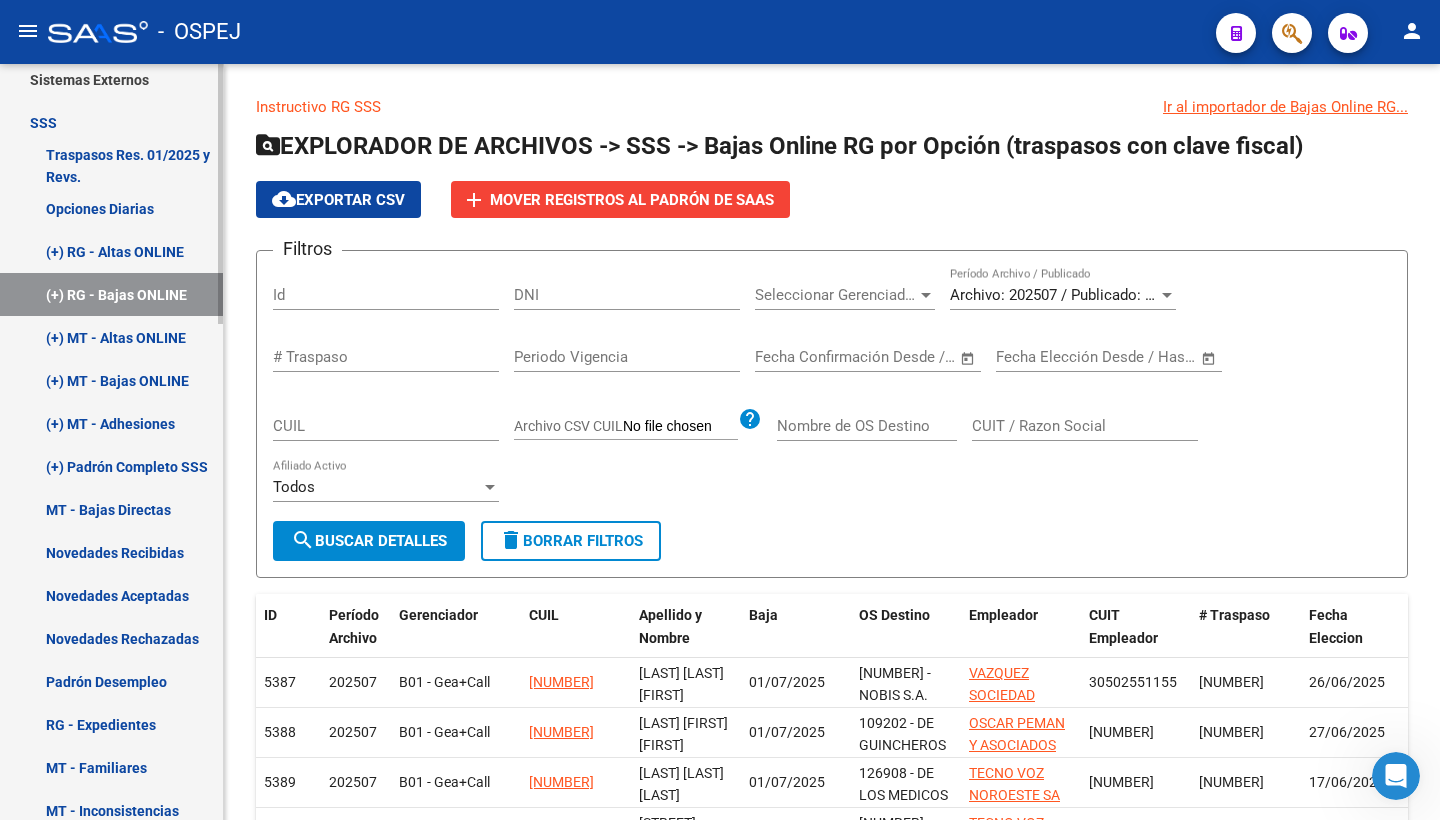 scroll, scrollTop: 872, scrollLeft: 0, axis: vertical 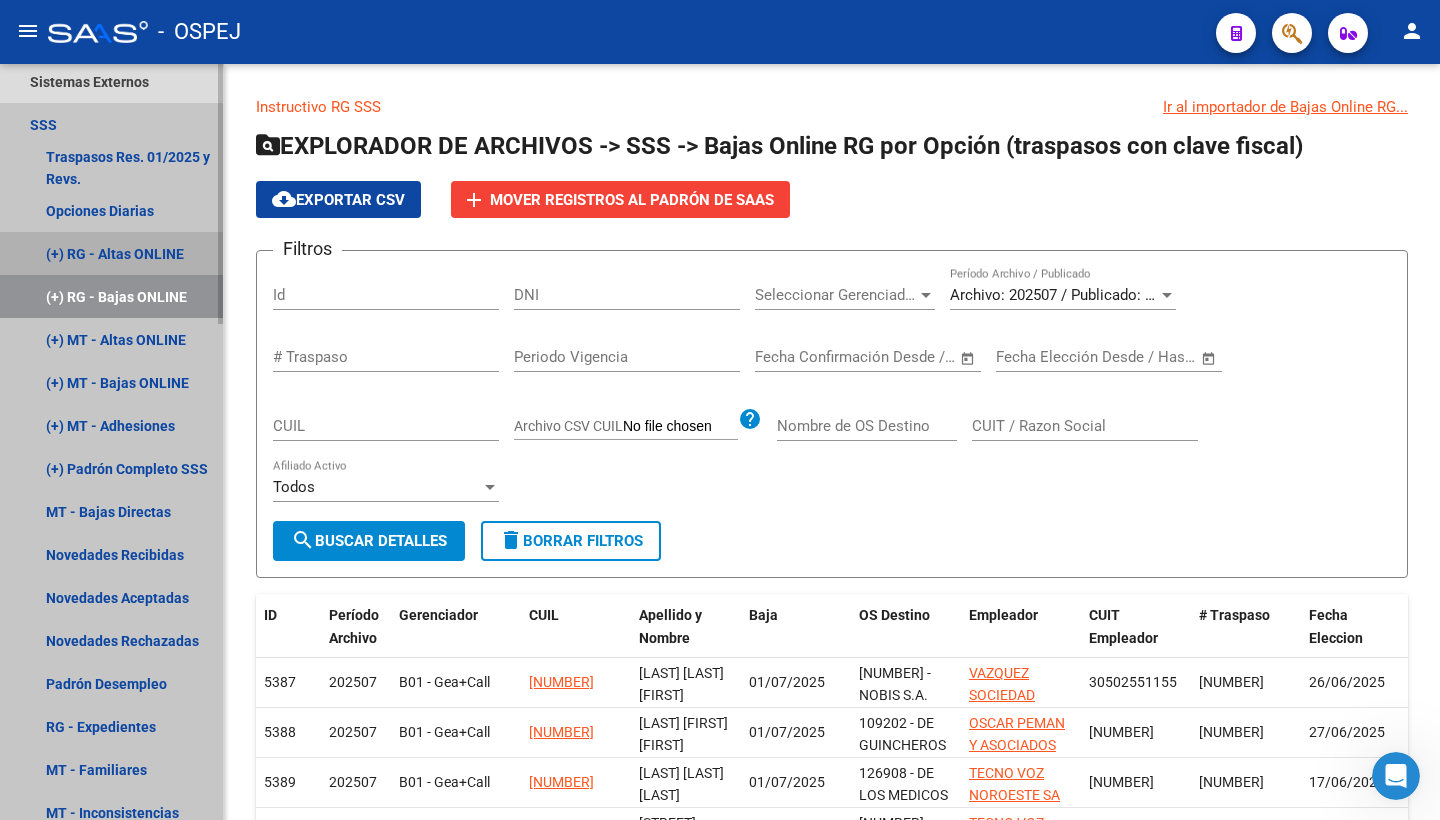 click on "(+) RG - Altas ONLINE" at bounding box center [111, 253] 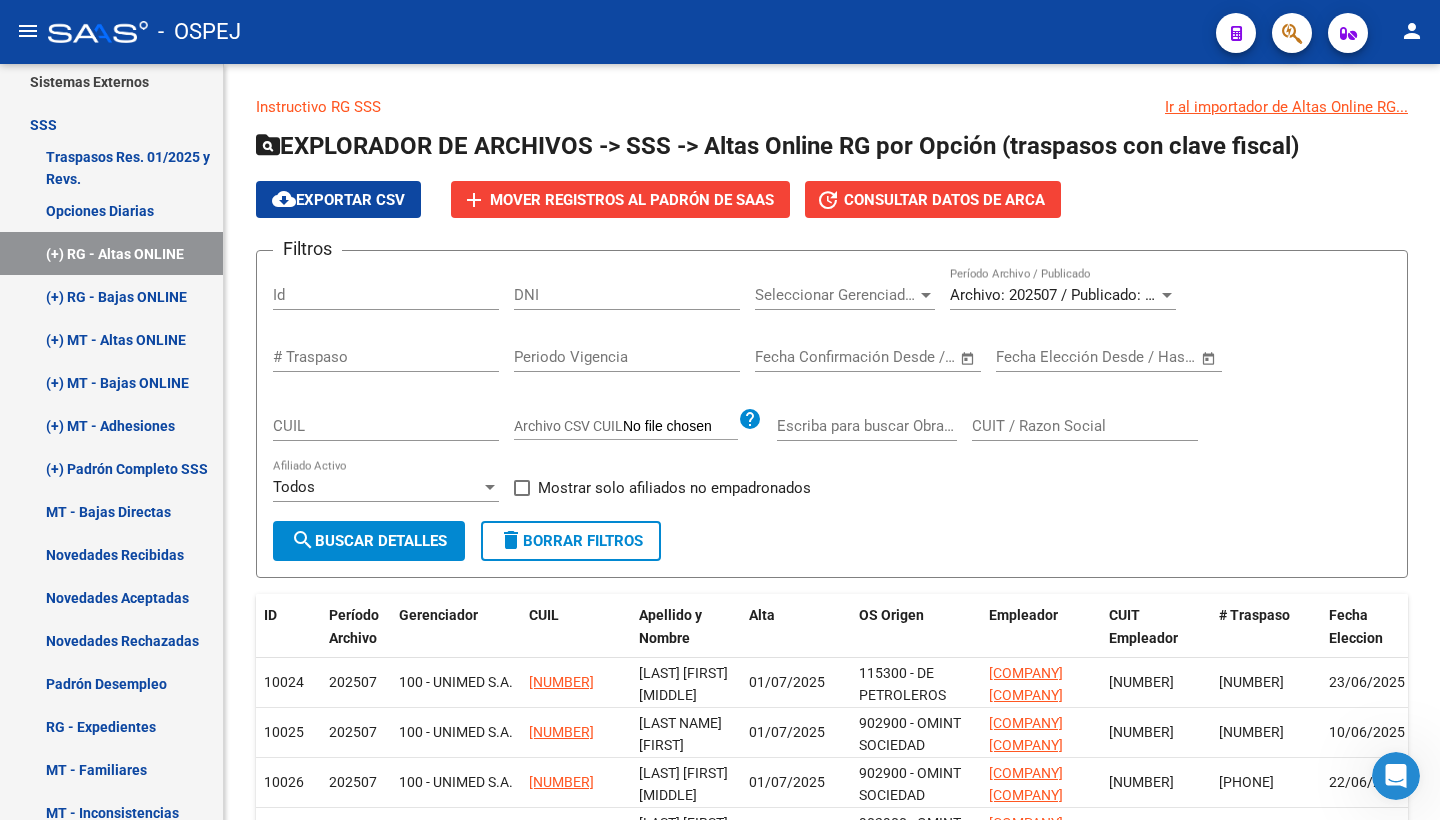 scroll, scrollTop: 0, scrollLeft: 0, axis: both 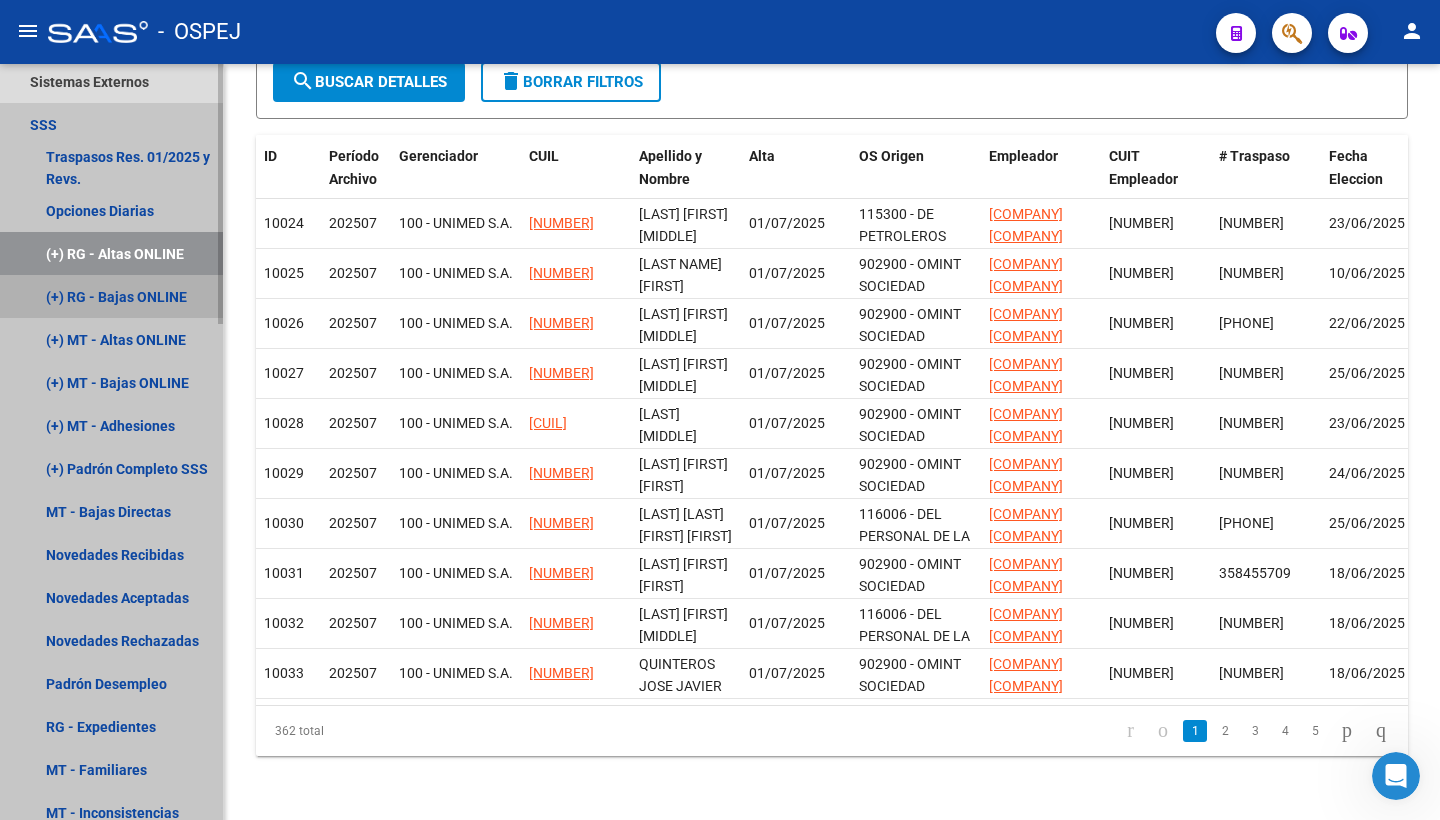 click on "(+) RG - Bajas ONLINE" at bounding box center [111, 296] 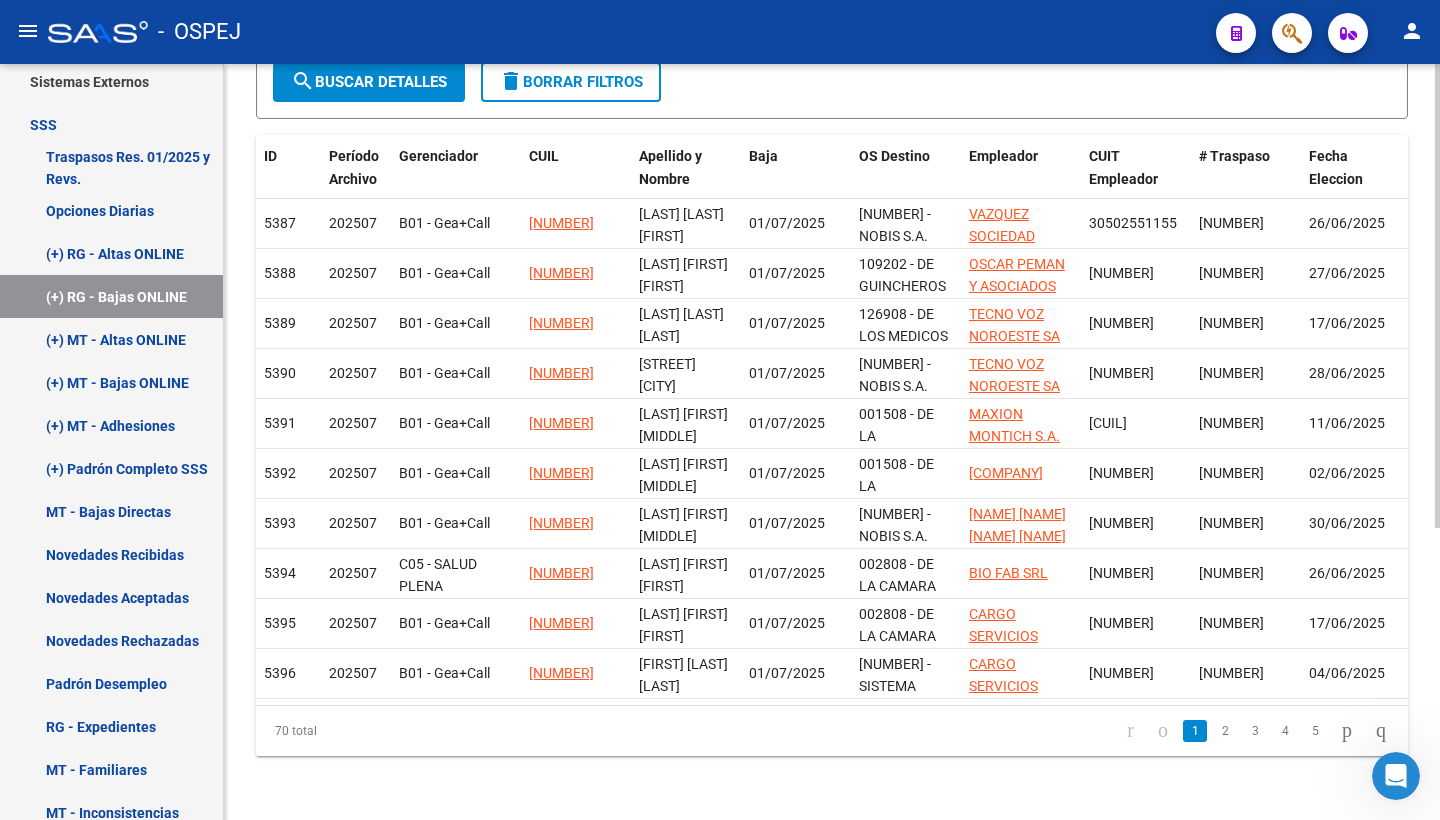 scroll, scrollTop: 476, scrollLeft: 0, axis: vertical 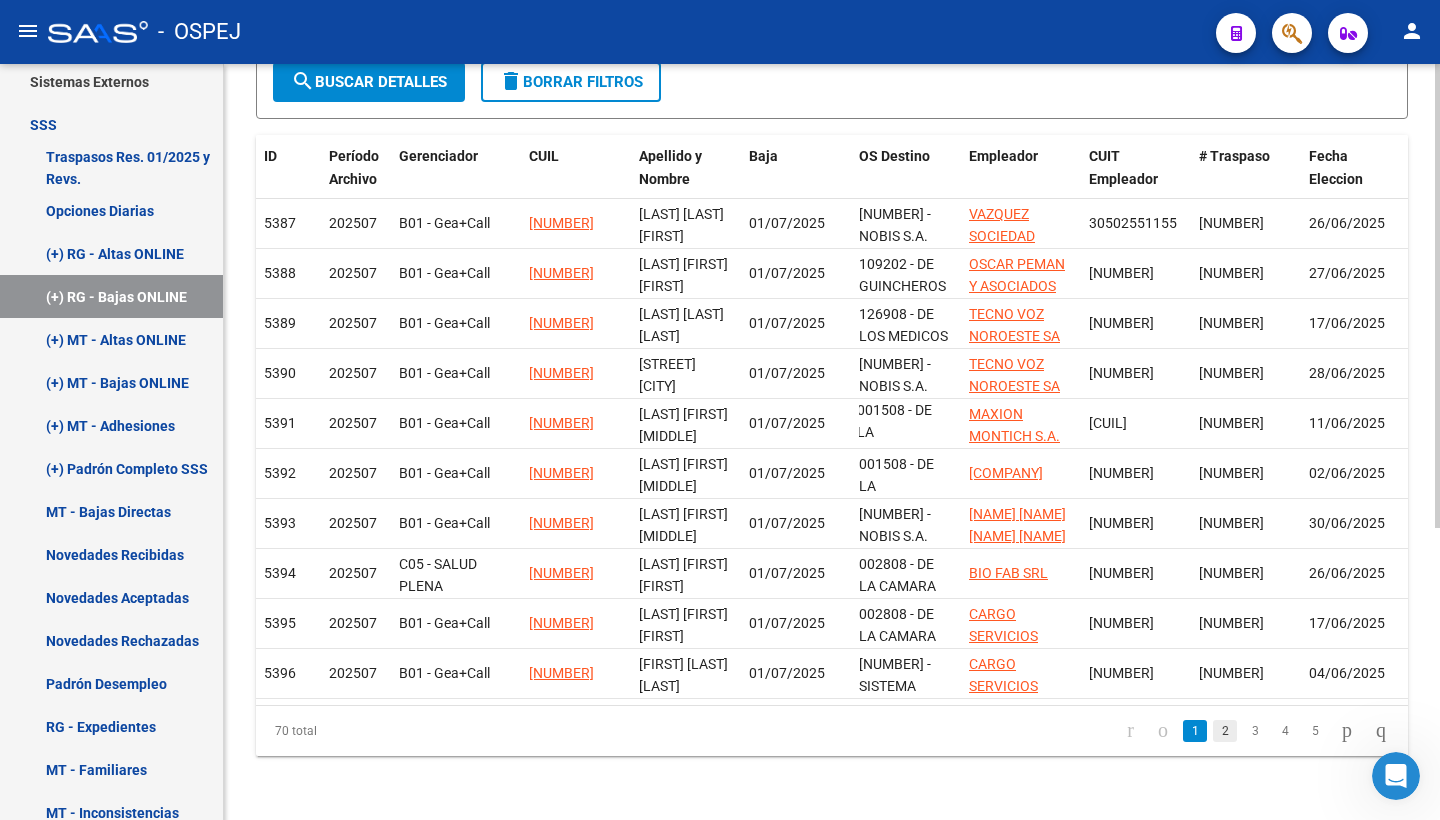 click on "2" 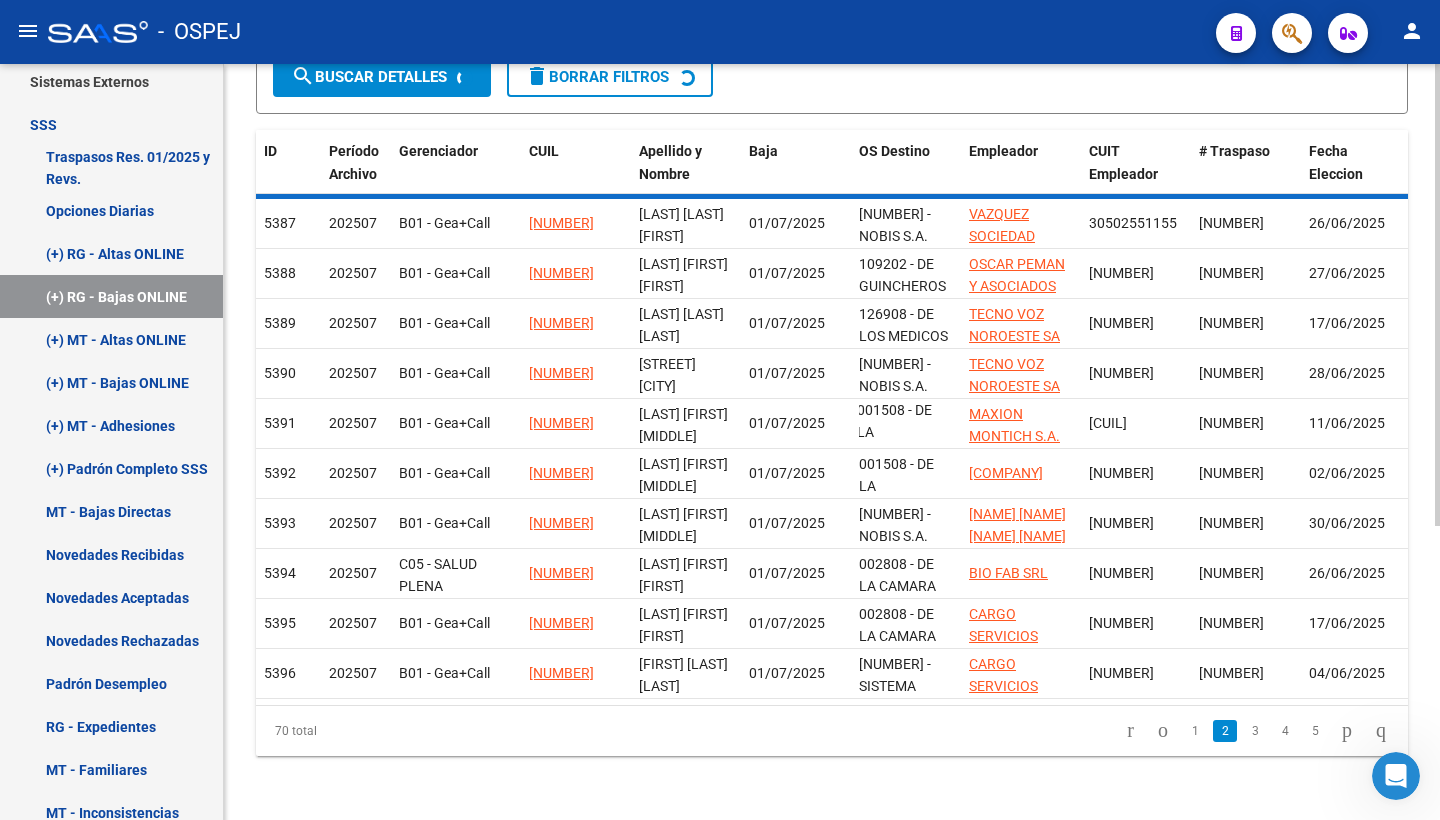 scroll, scrollTop: 4, scrollLeft: 0, axis: vertical 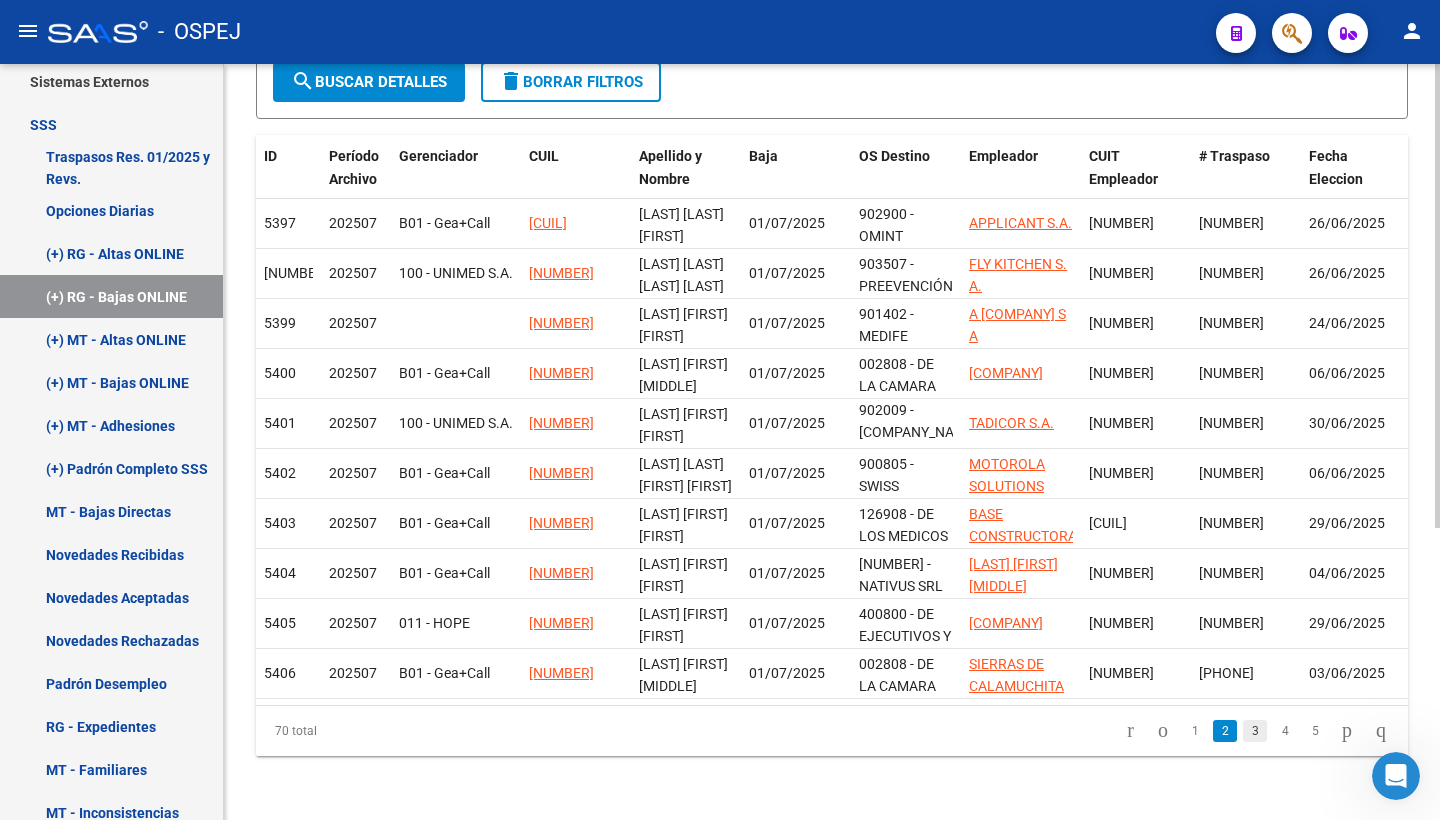 click on "3" 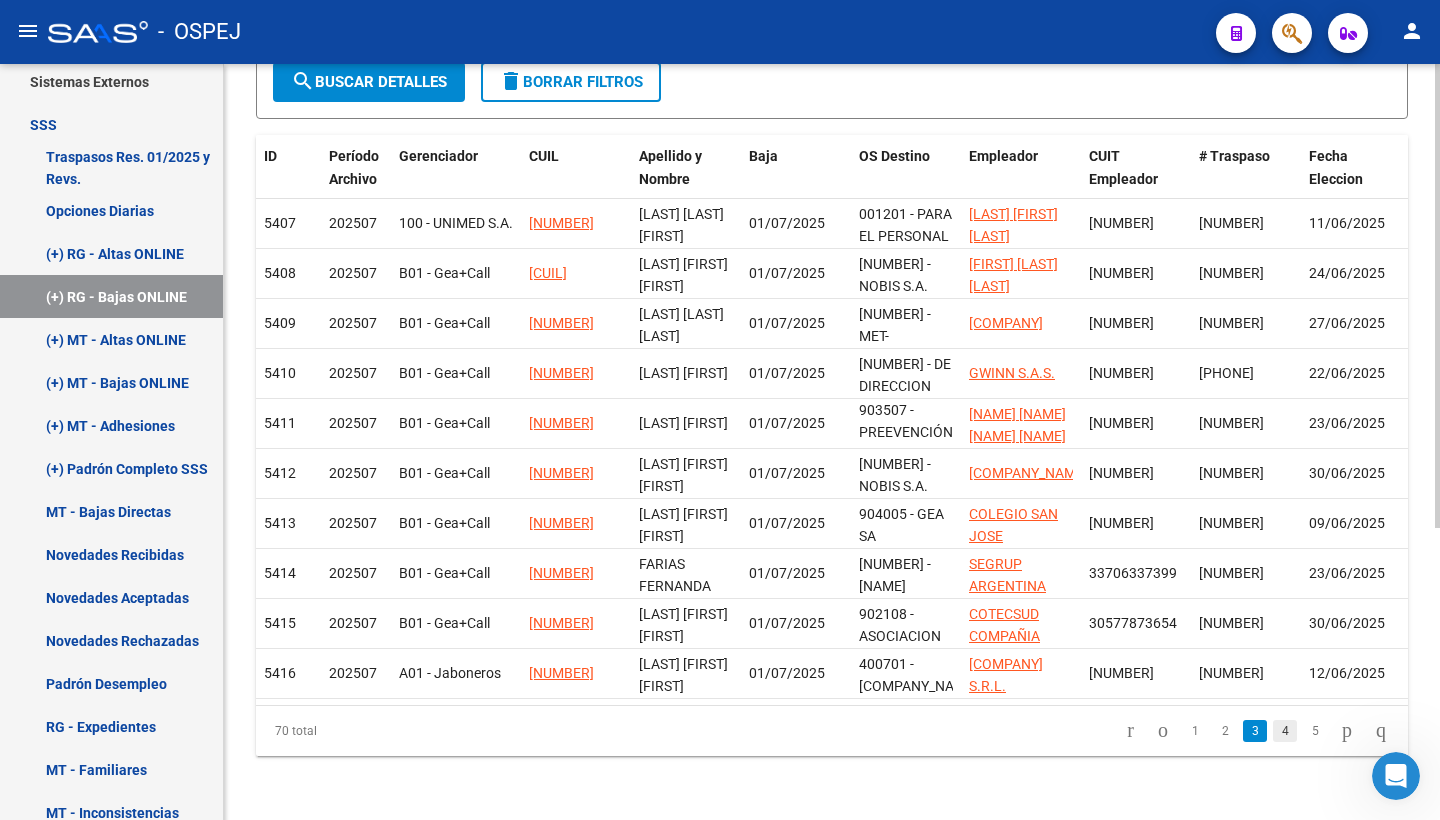 click on "4" 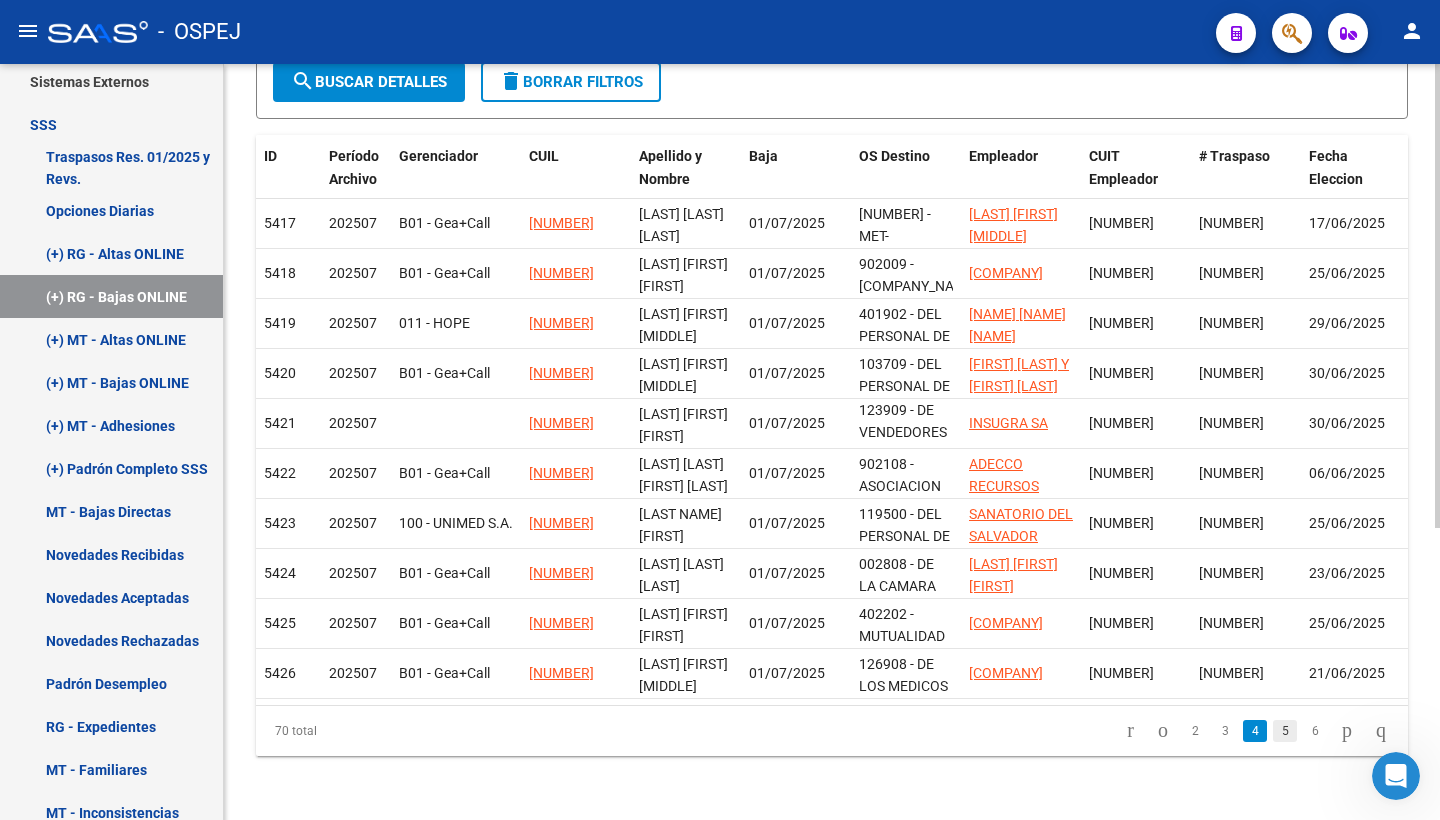 click on "5" 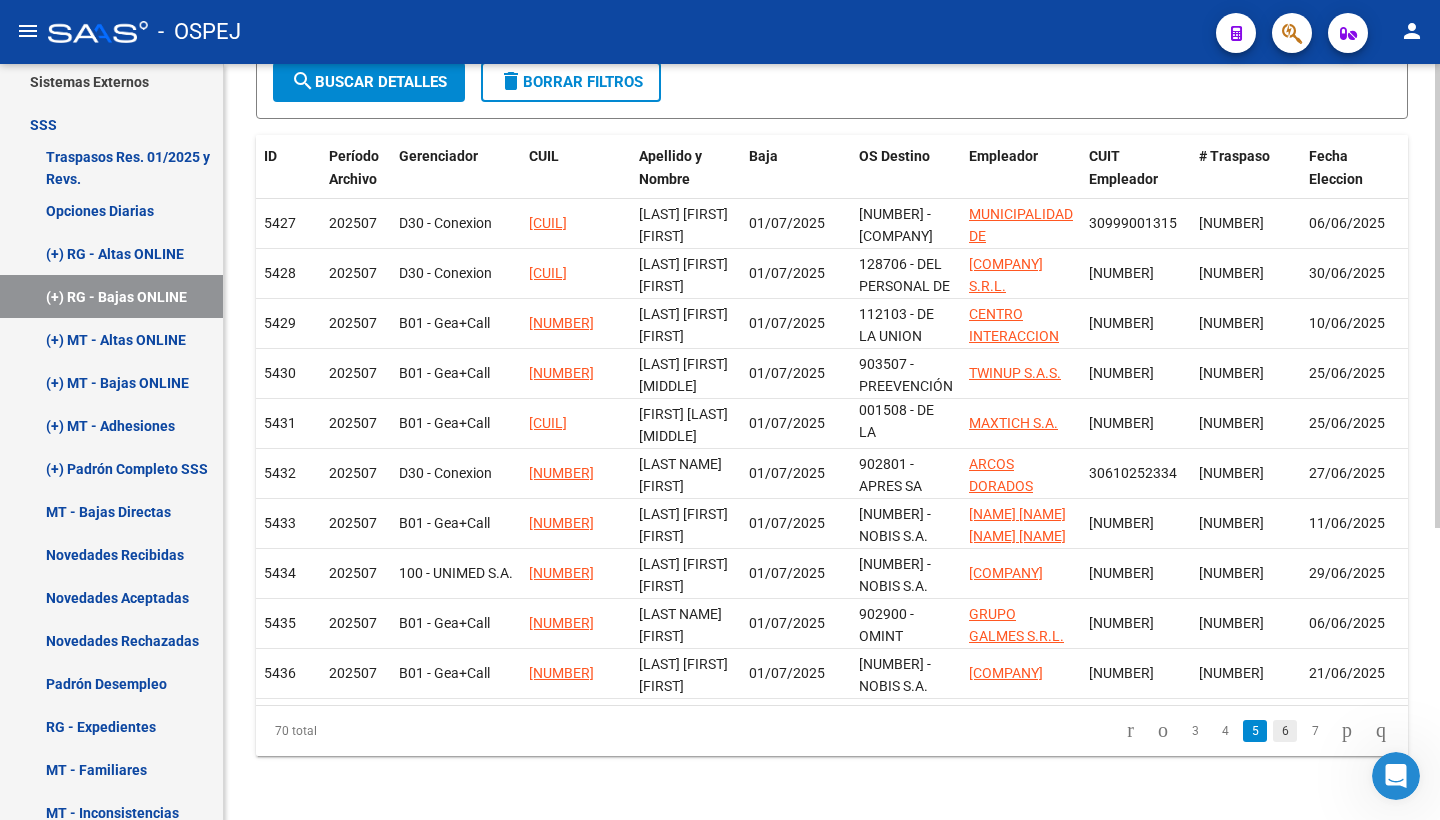 click on "6" 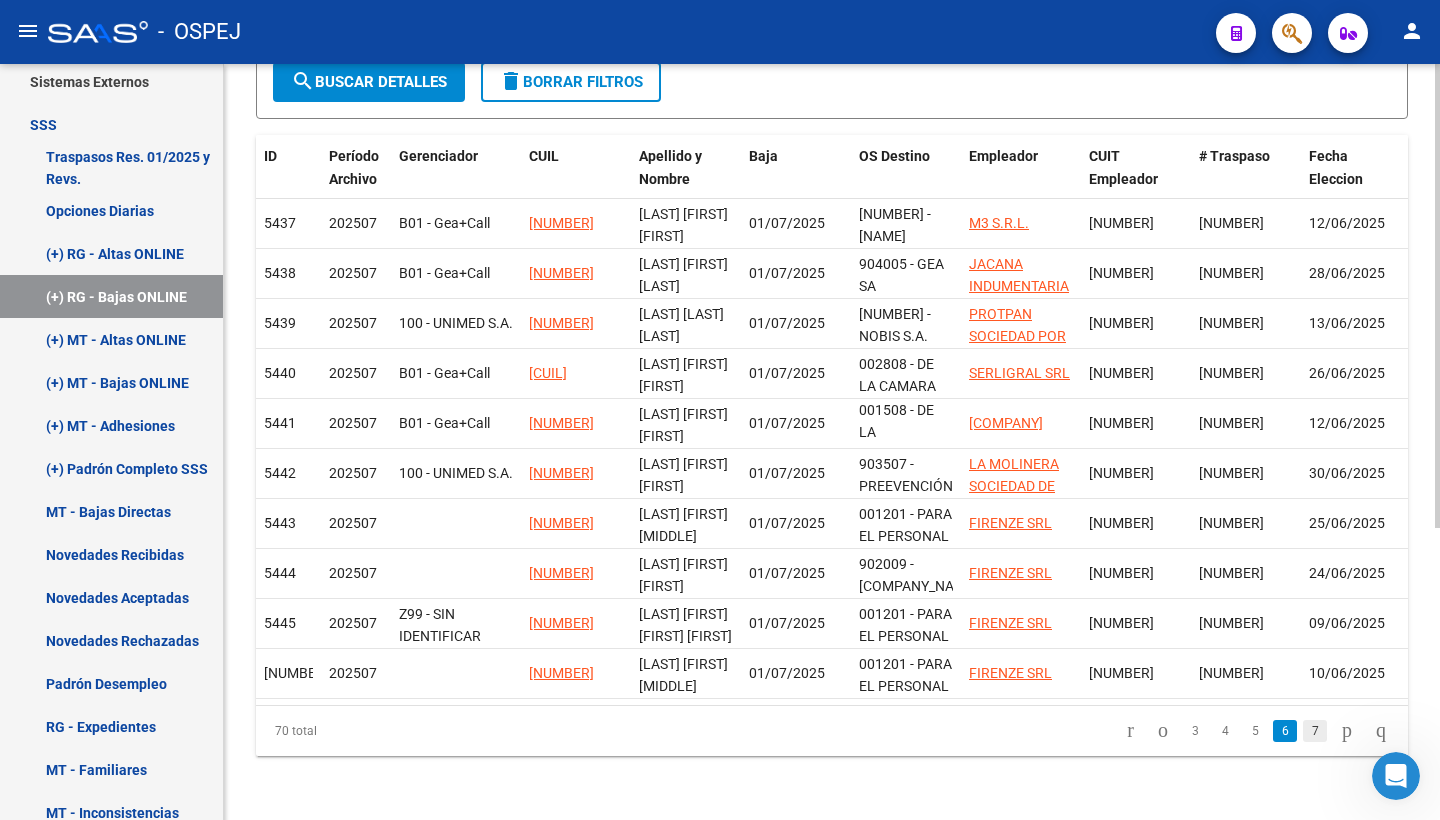 click on "7" 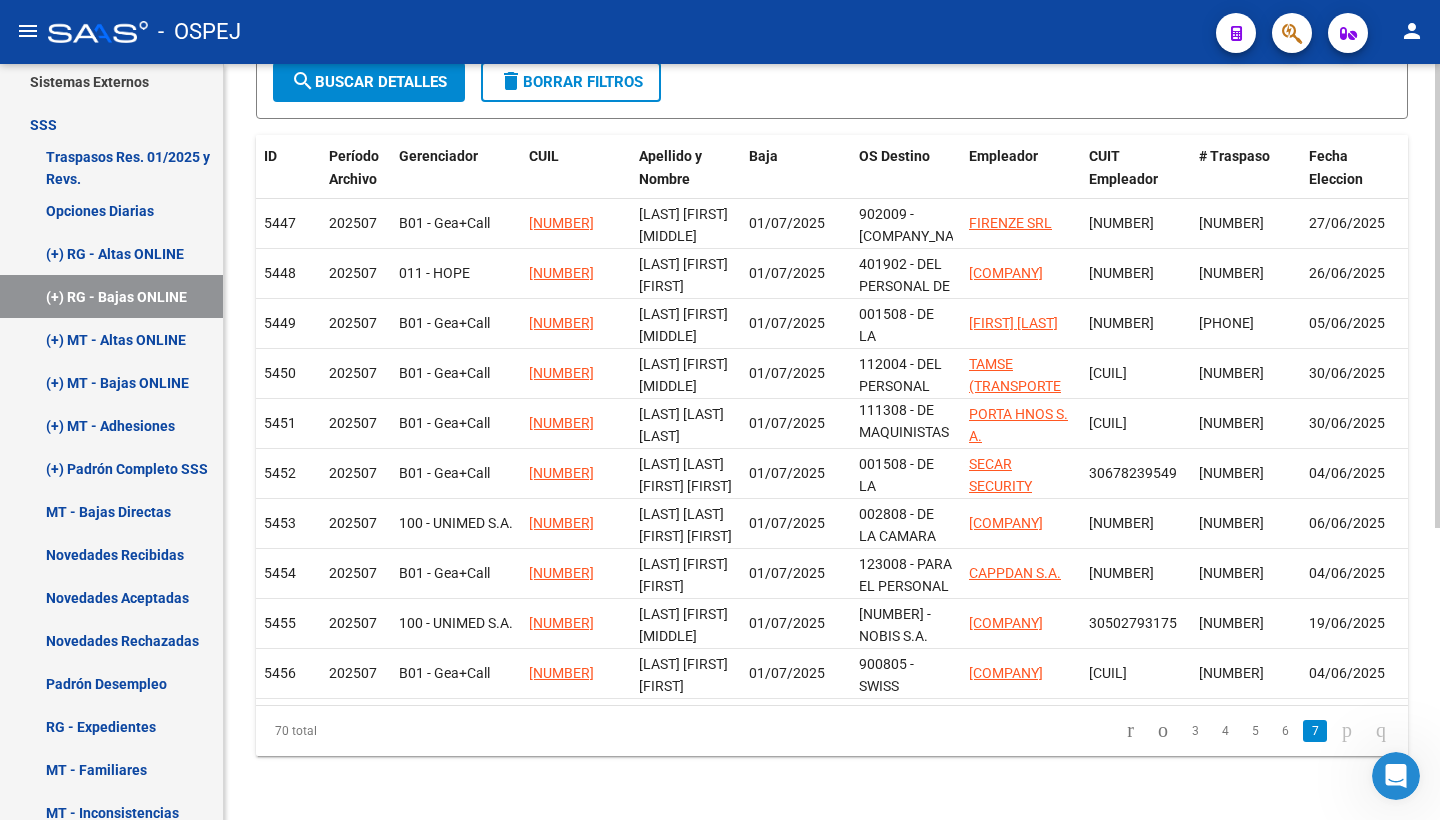 click 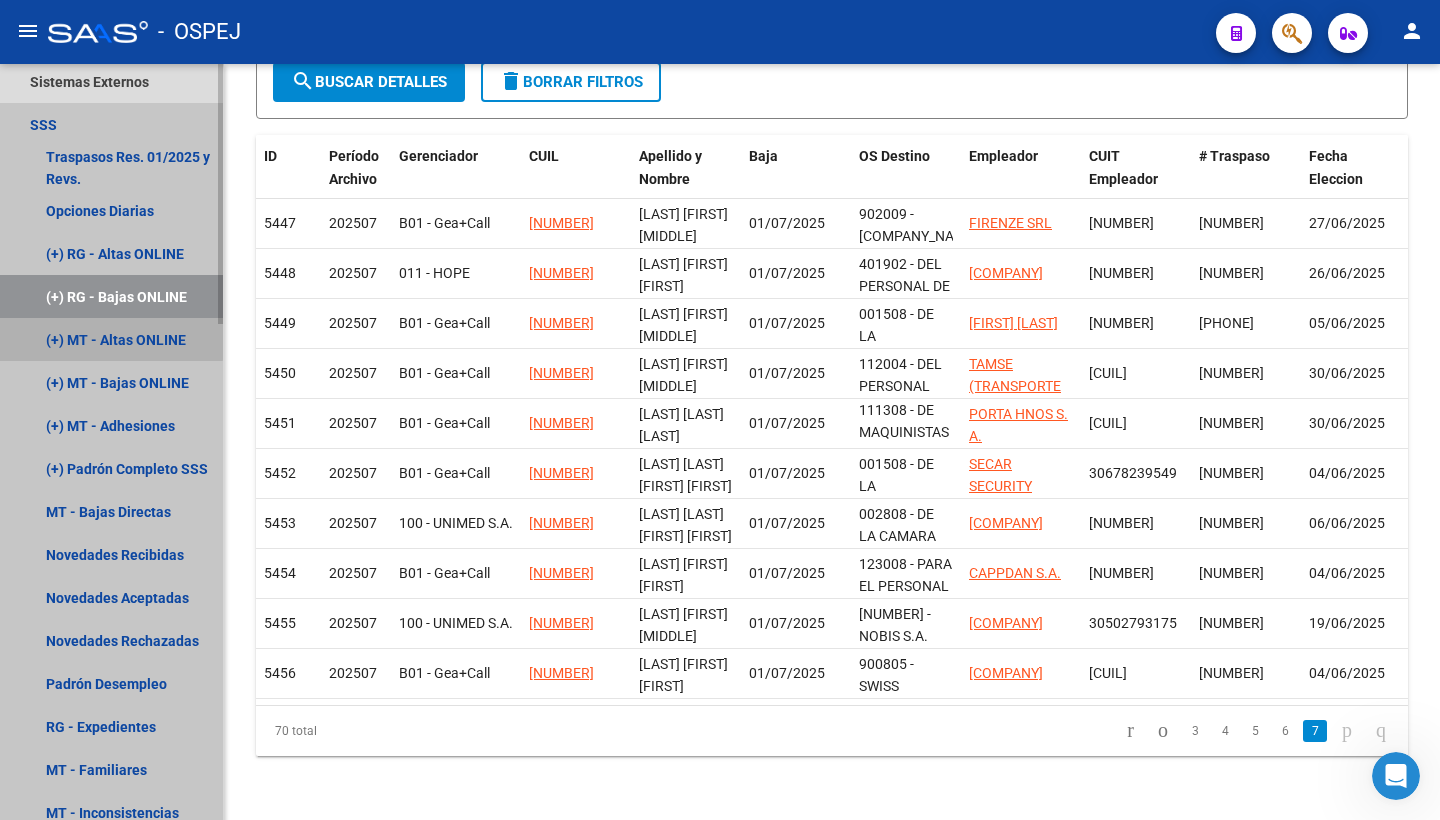 click on "(+) MT - Altas ONLINE" at bounding box center [111, 339] 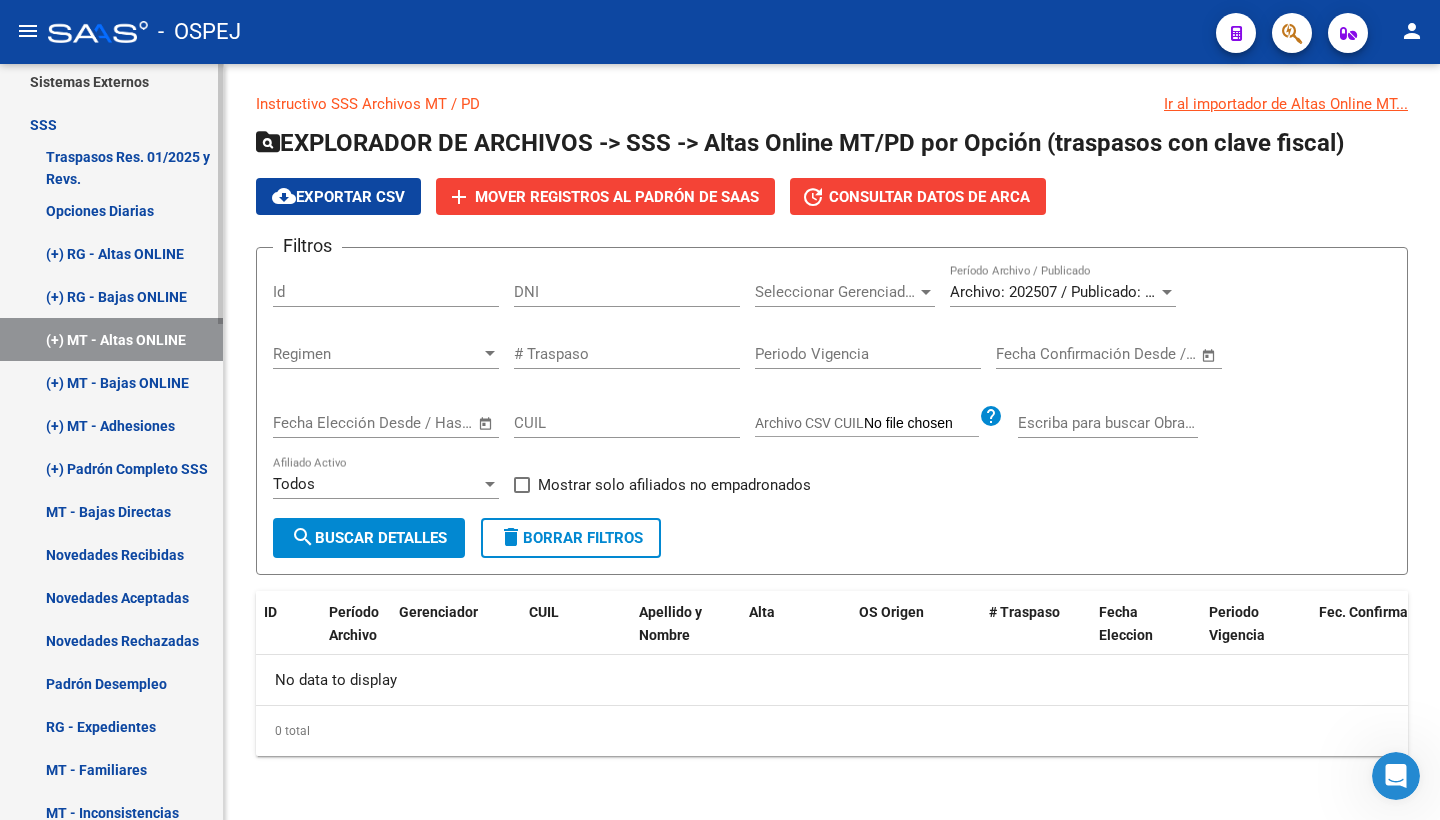 scroll, scrollTop: 5, scrollLeft: 0, axis: vertical 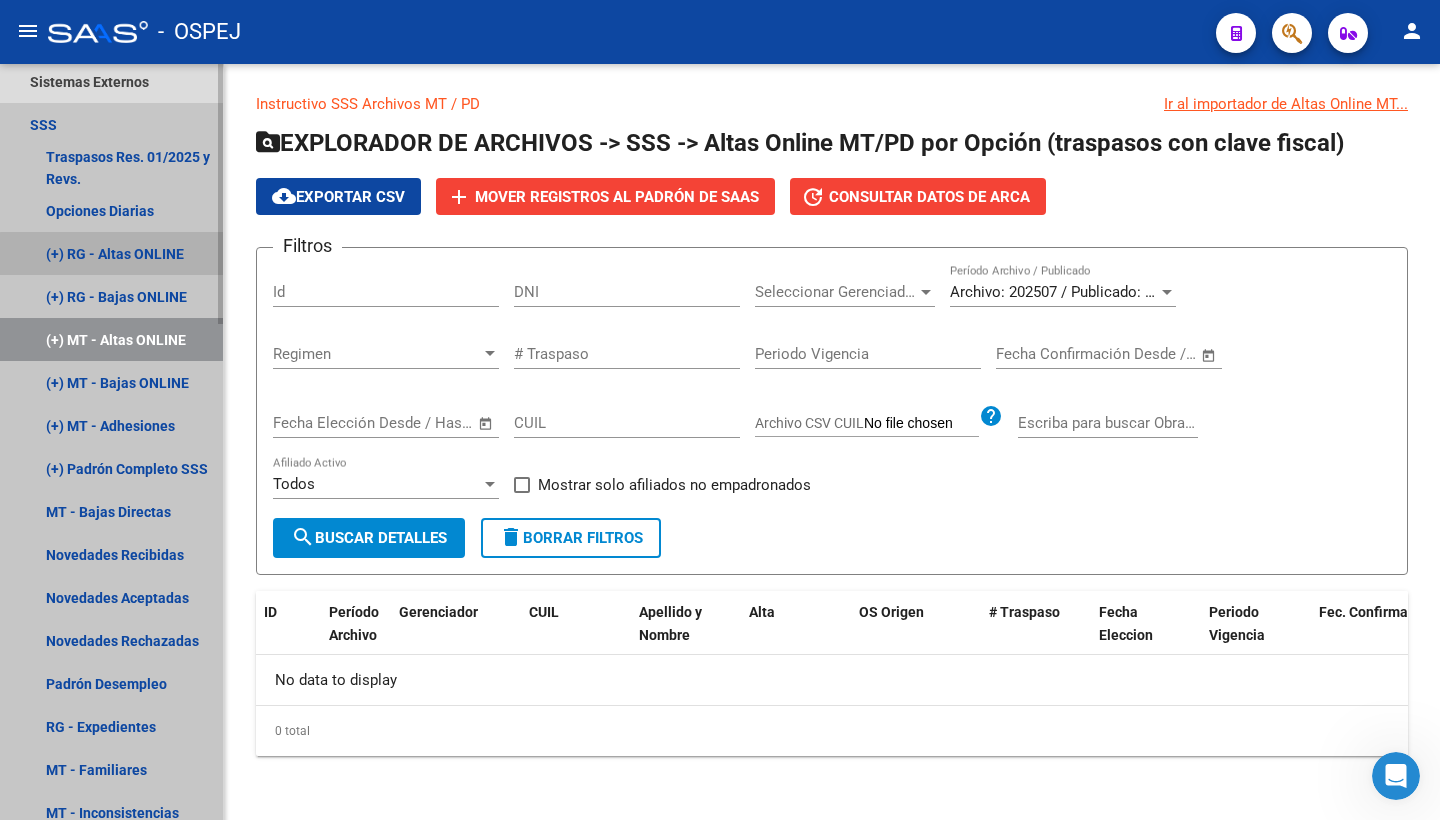 click on "(+) RG - Altas ONLINE" at bounding box center [111, 253] 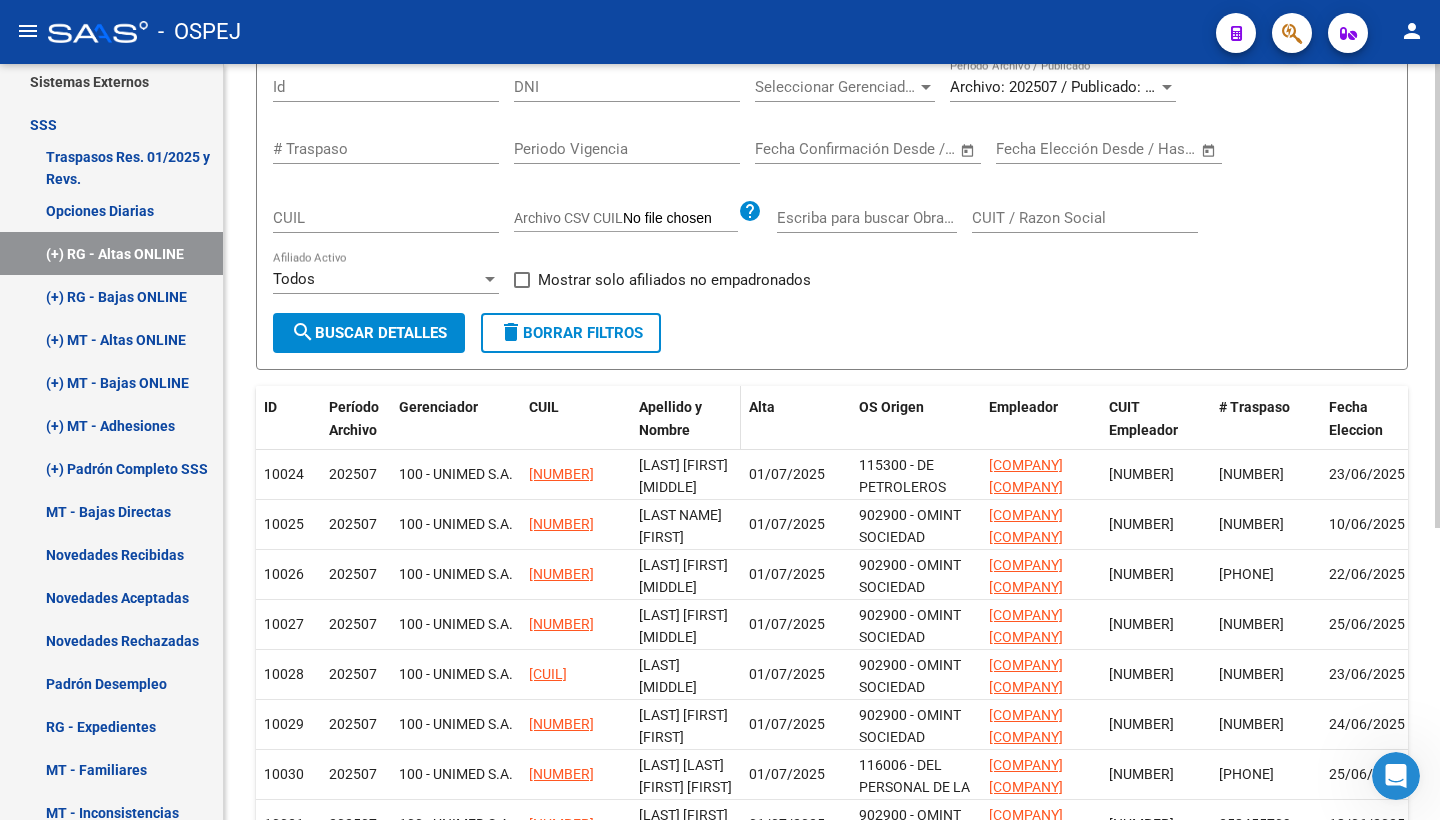scroll, scrollTop: 287, scrollLeft: 0, axis: vertical 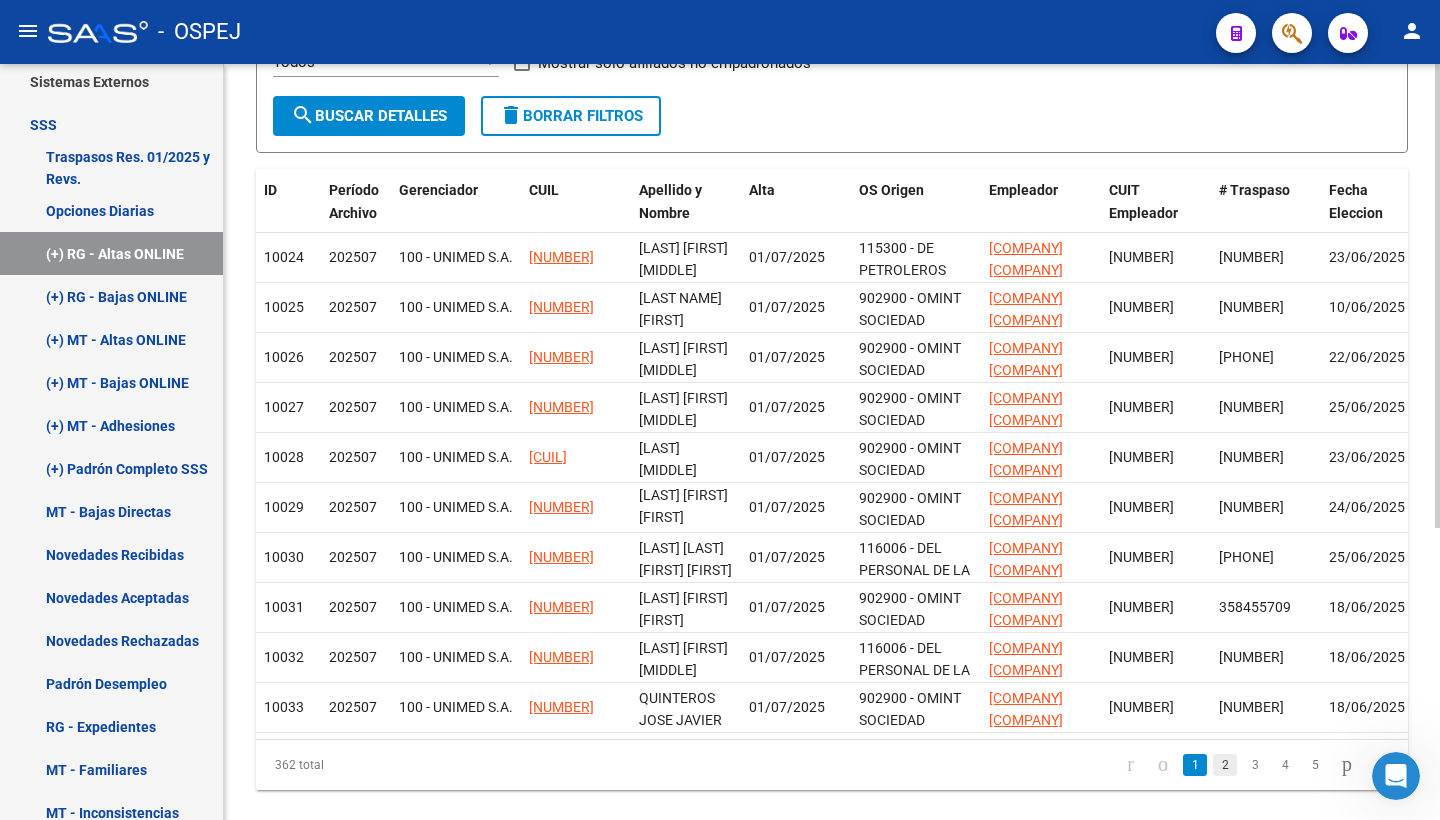click on "2" 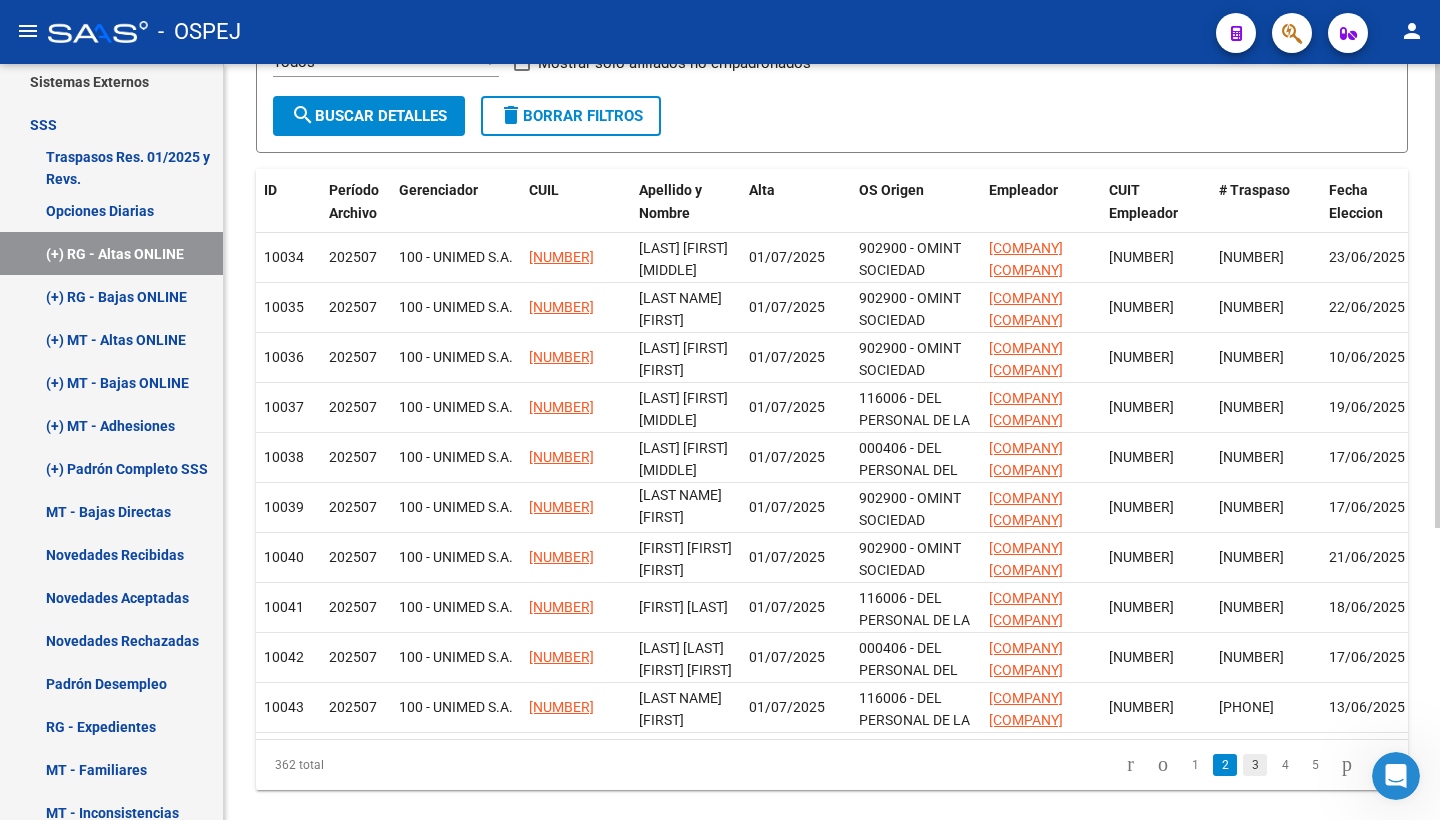 click on "3" 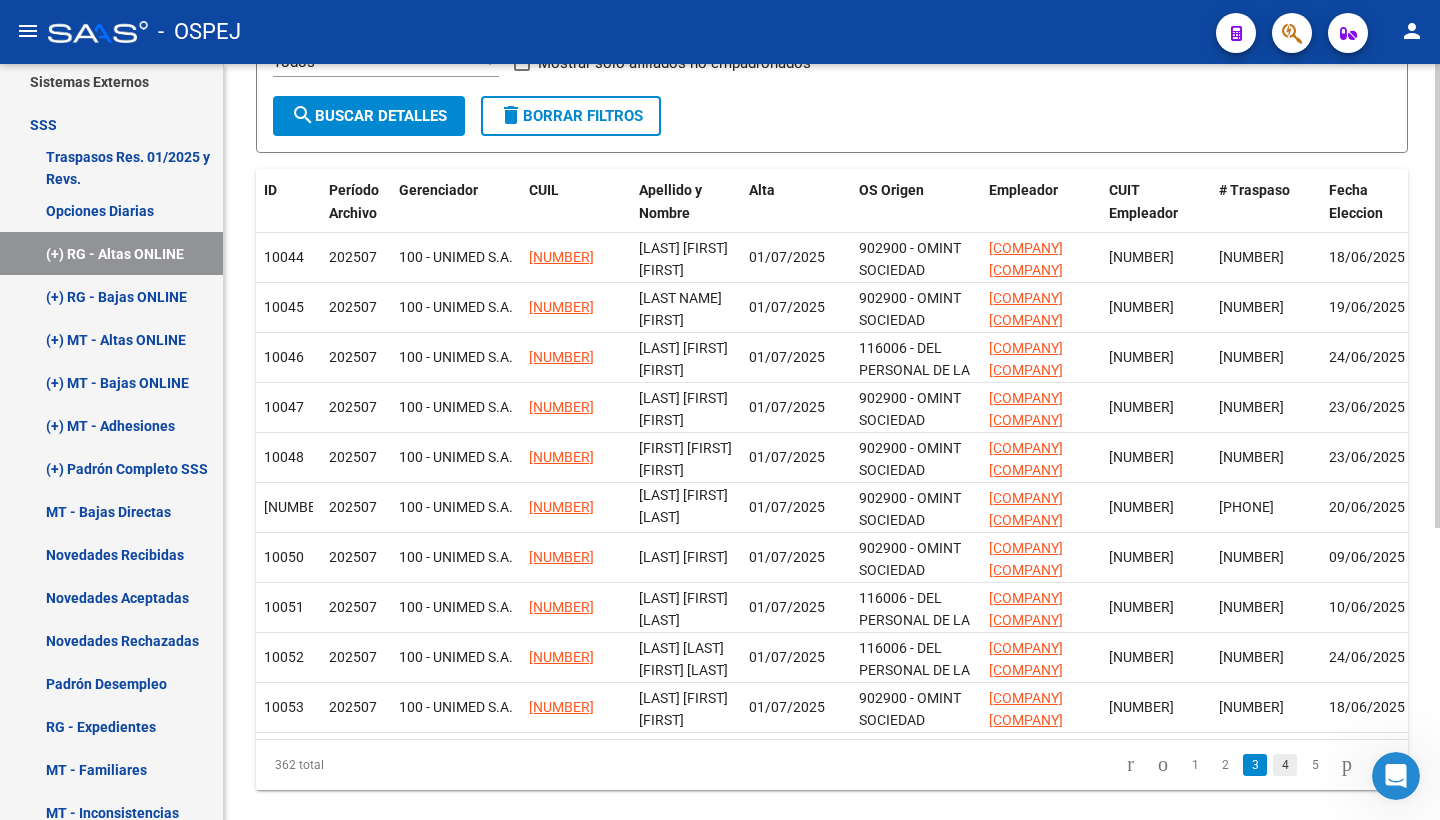 click on "4" 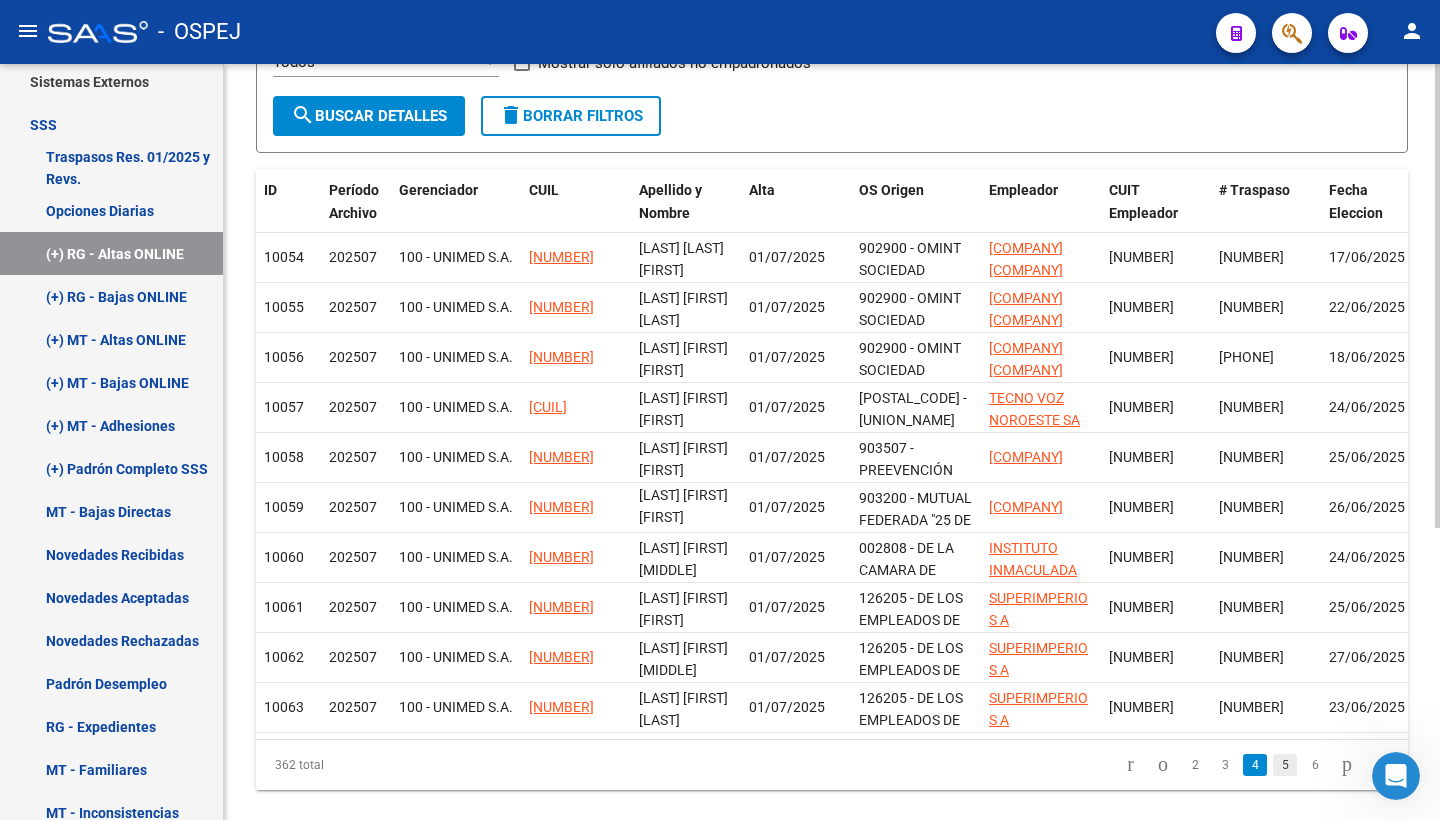 click on "5" 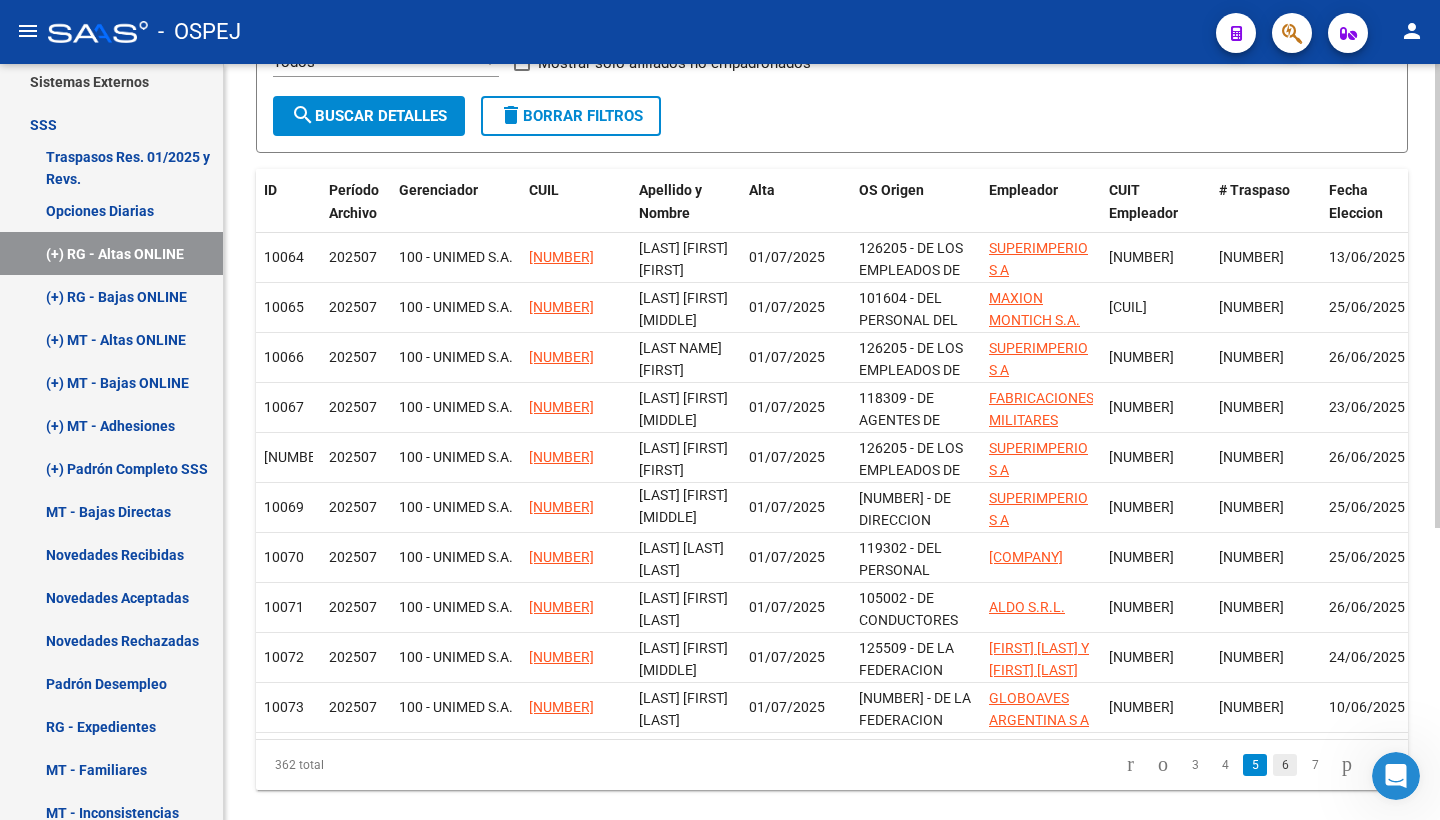 click on "6" 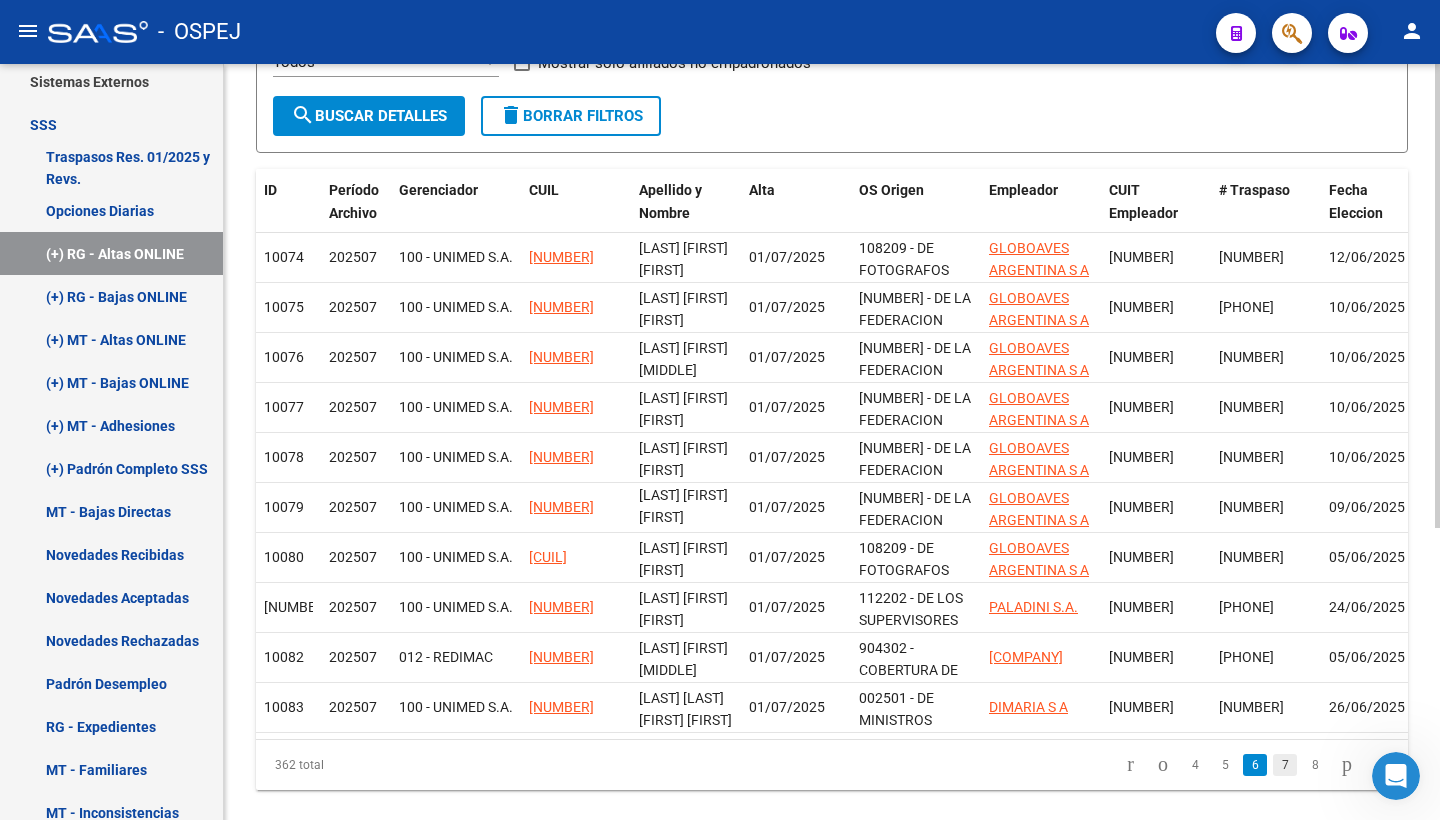 click on "7" 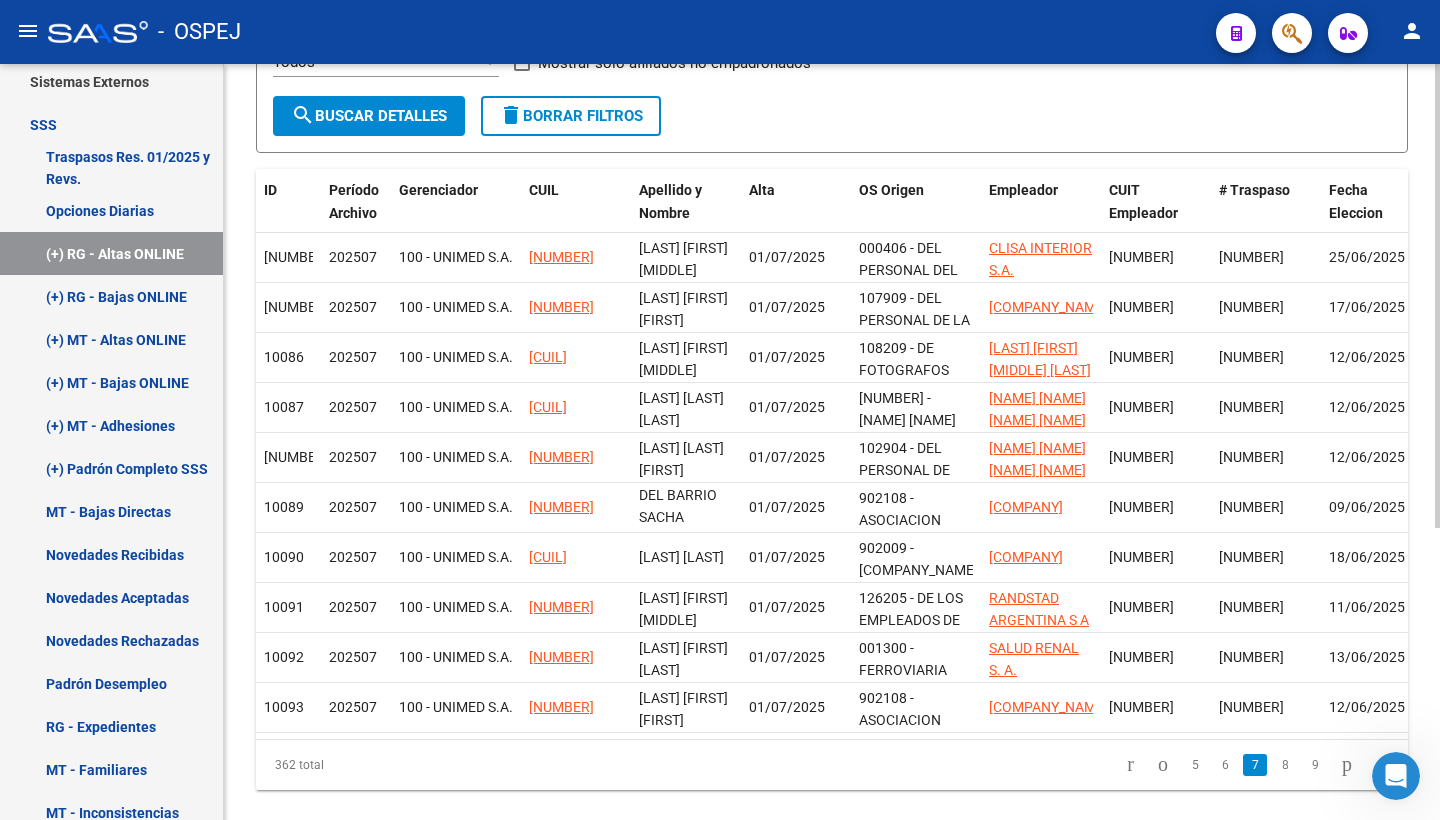 click on "8" 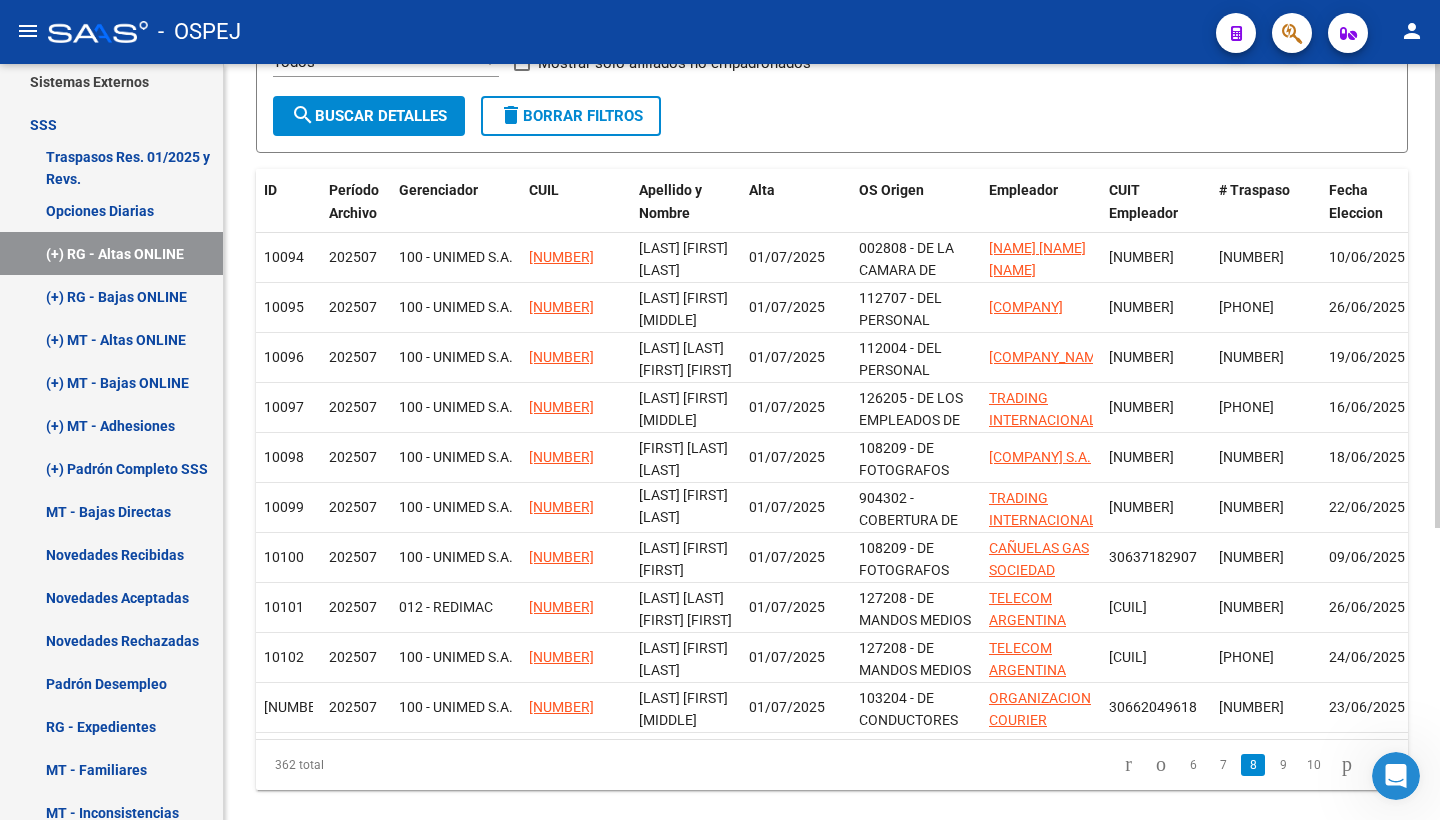 click on "9" 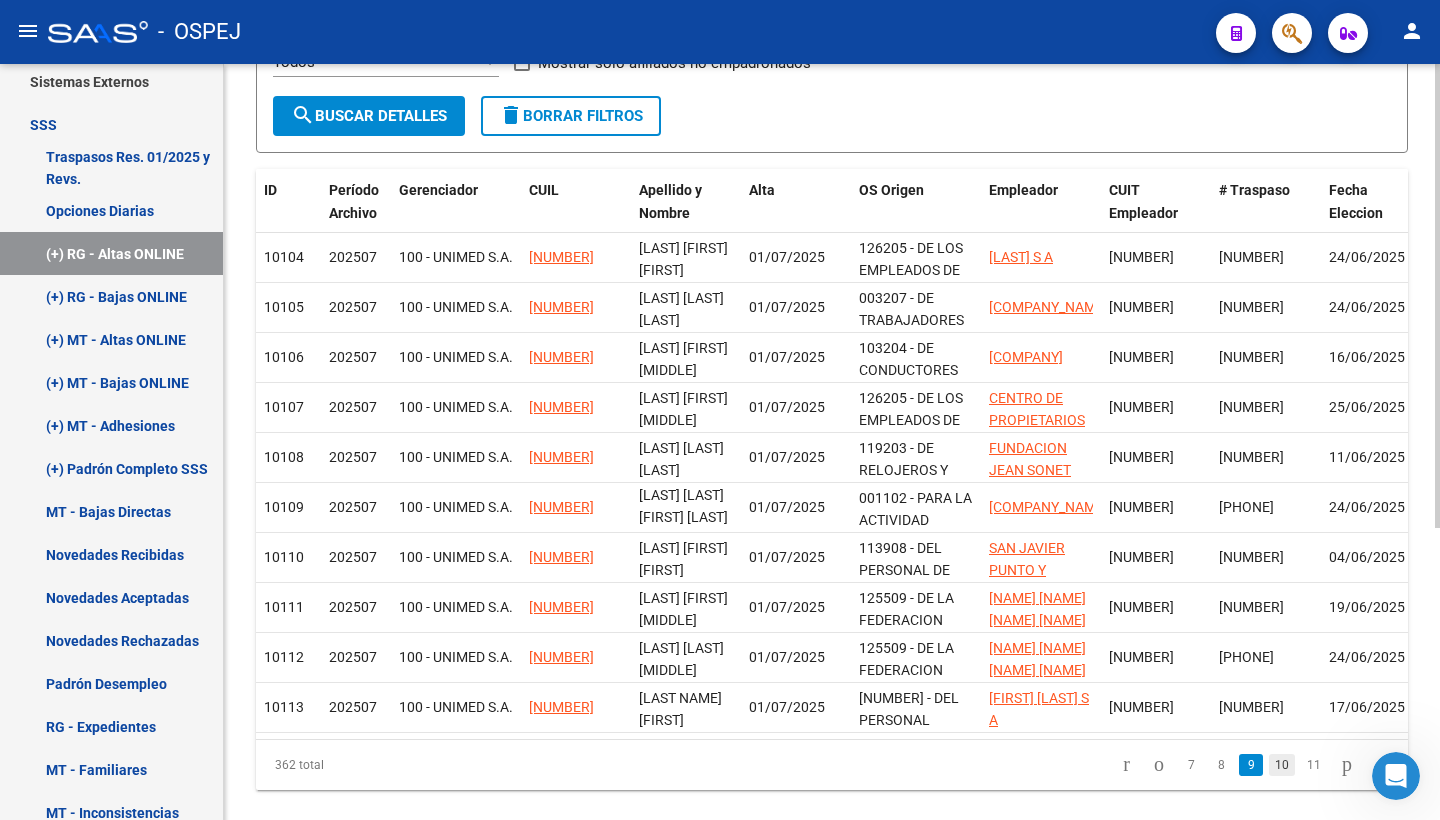 click on "10" 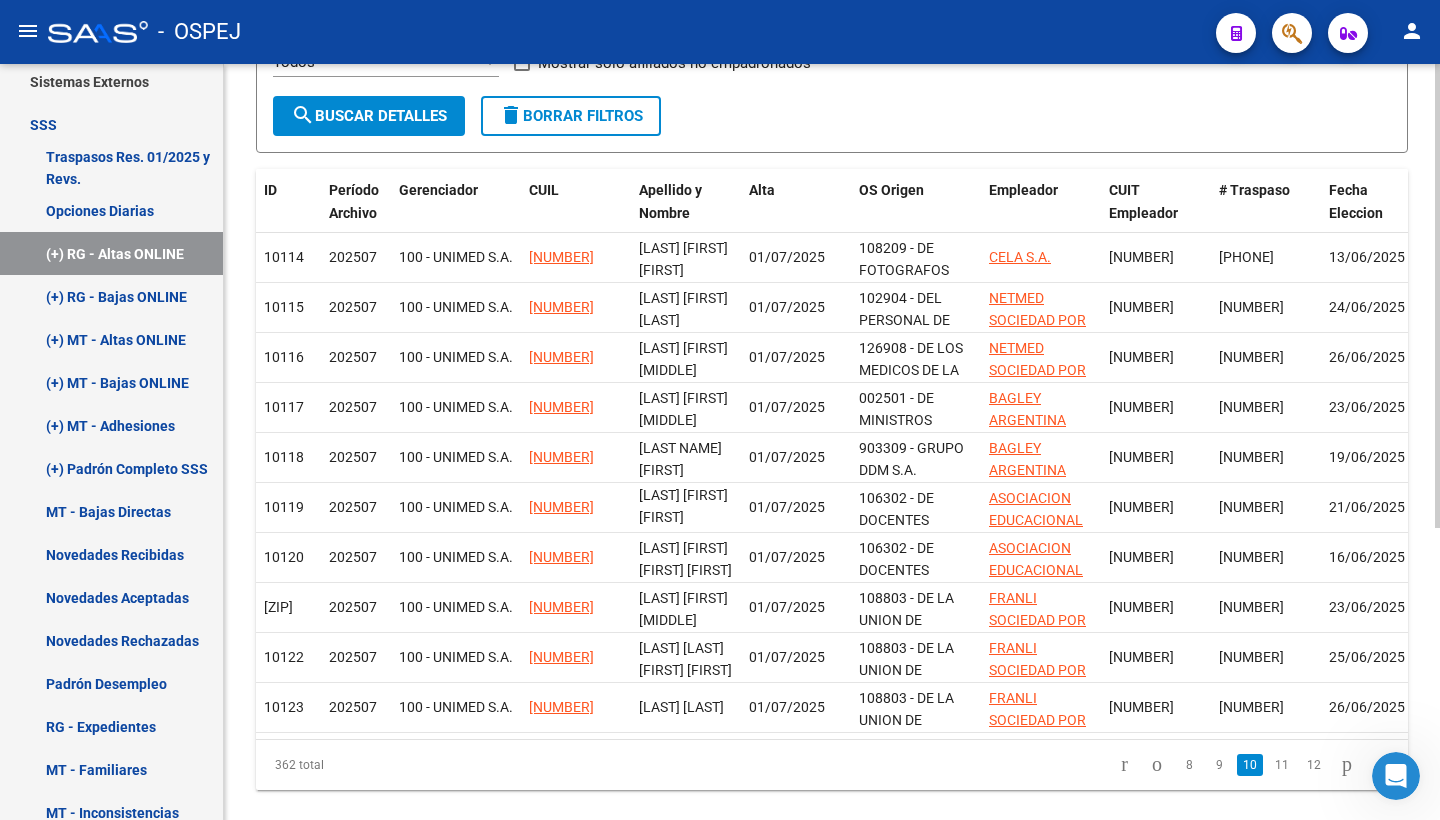 click on "11" 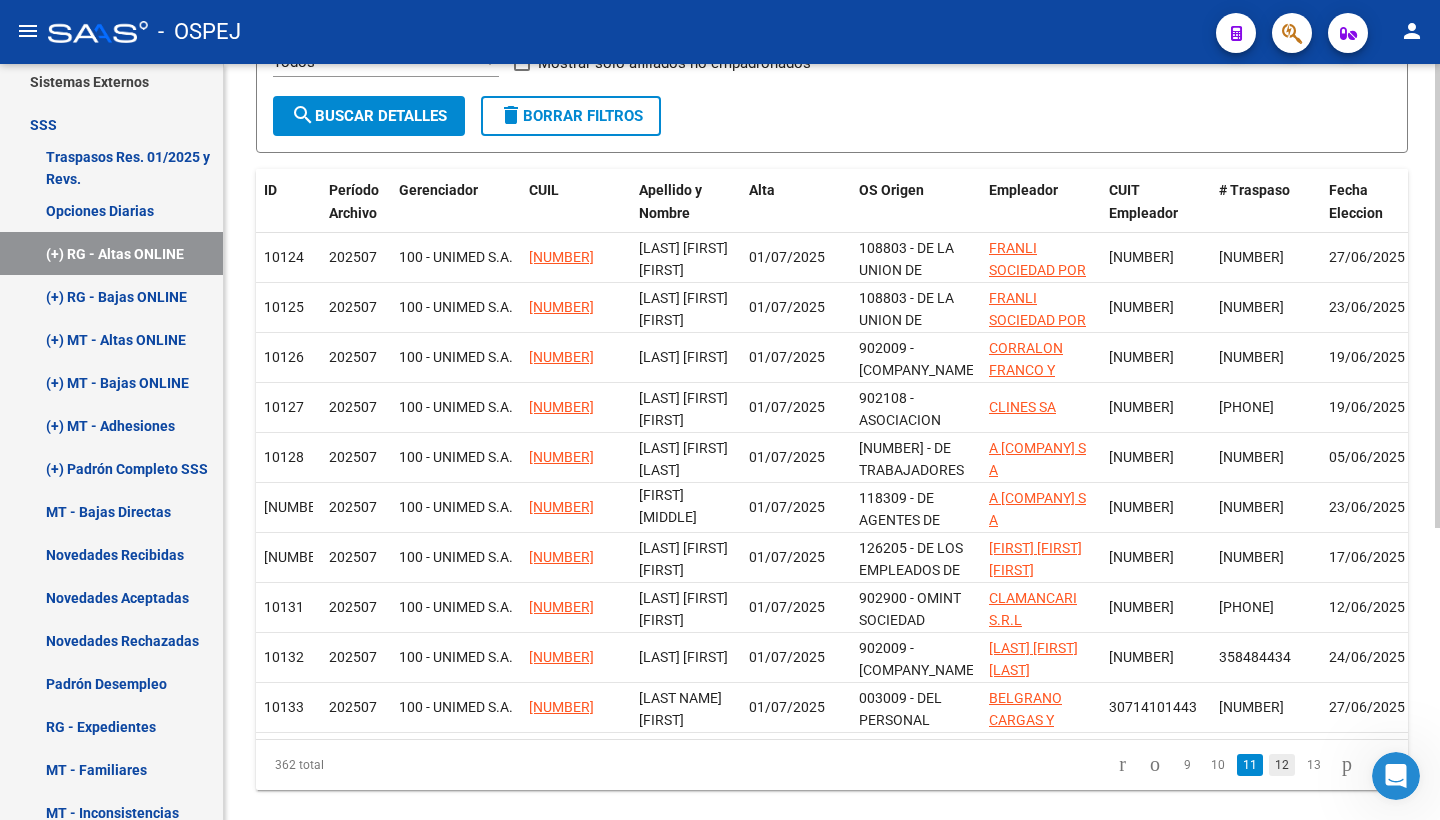 click on "12" 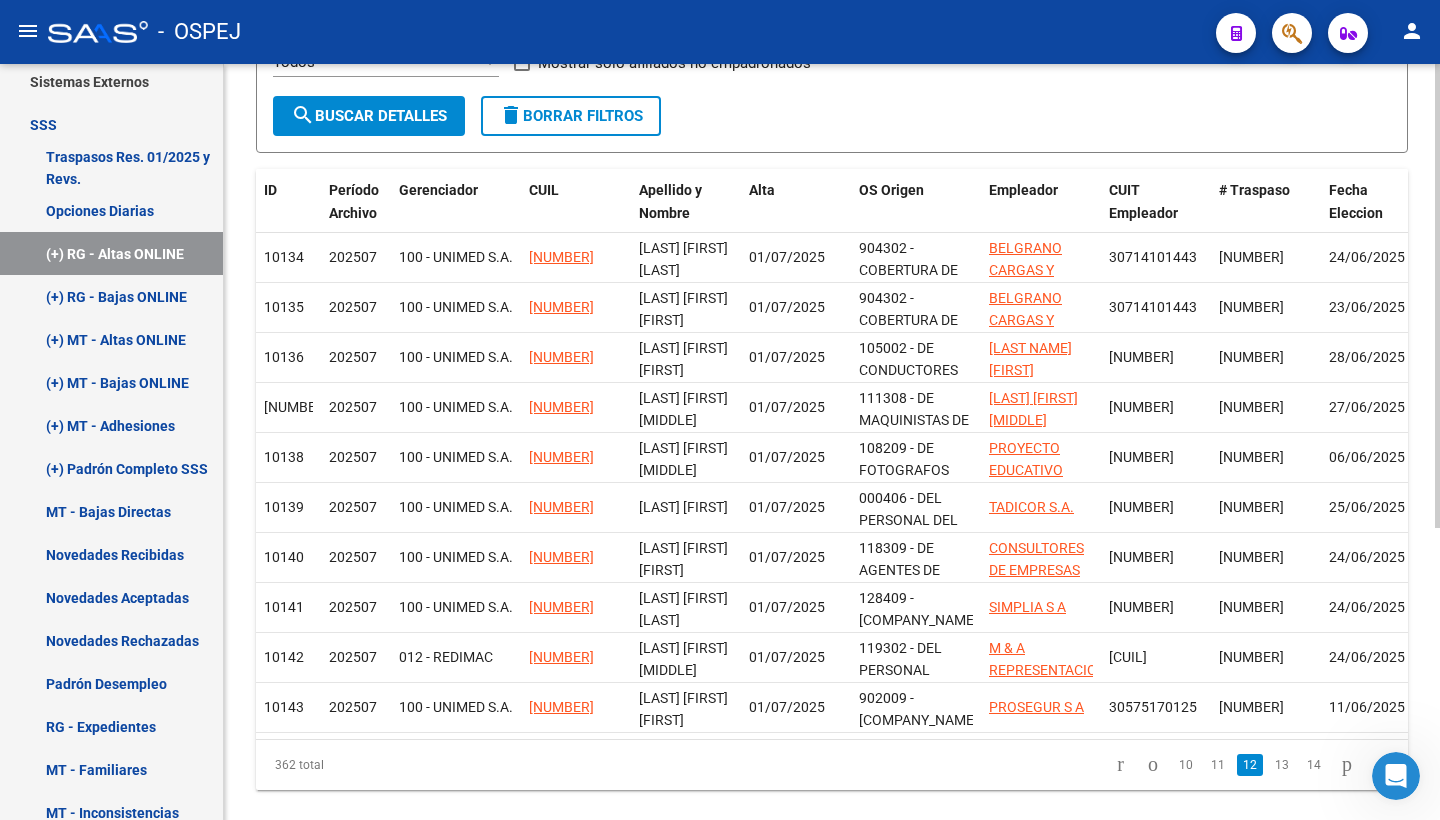 click on "13" 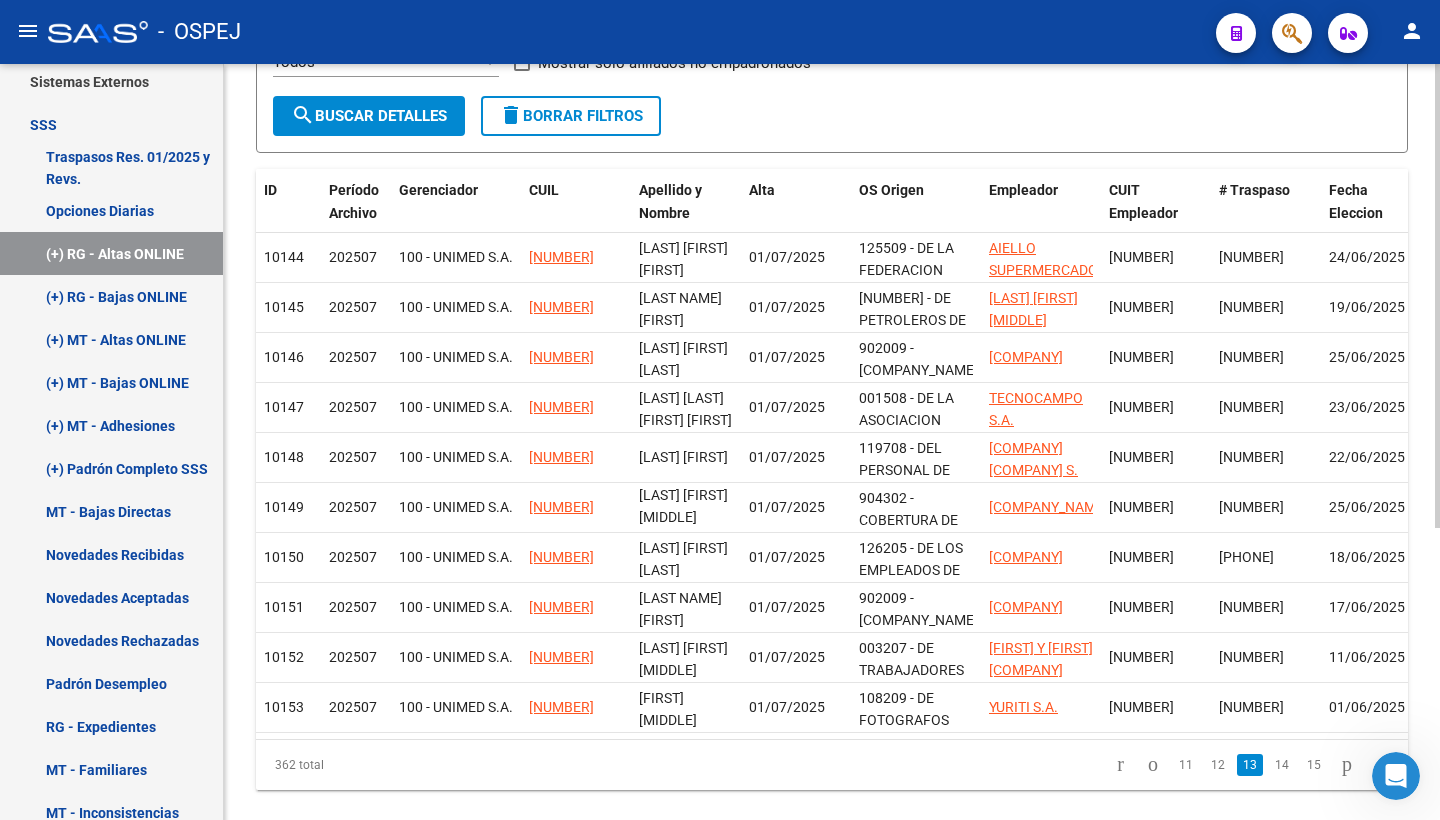 click on "14" 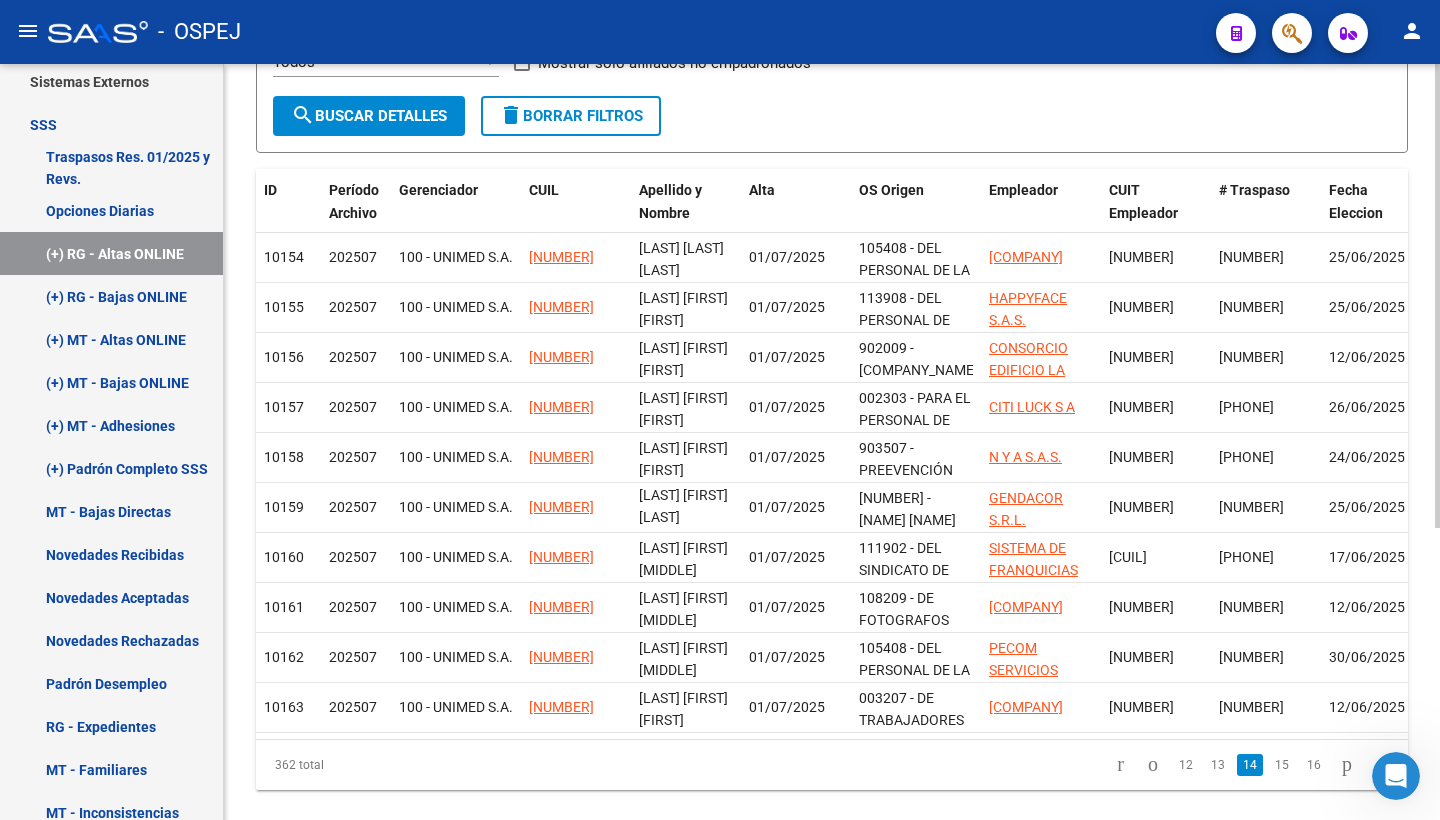click on "15" 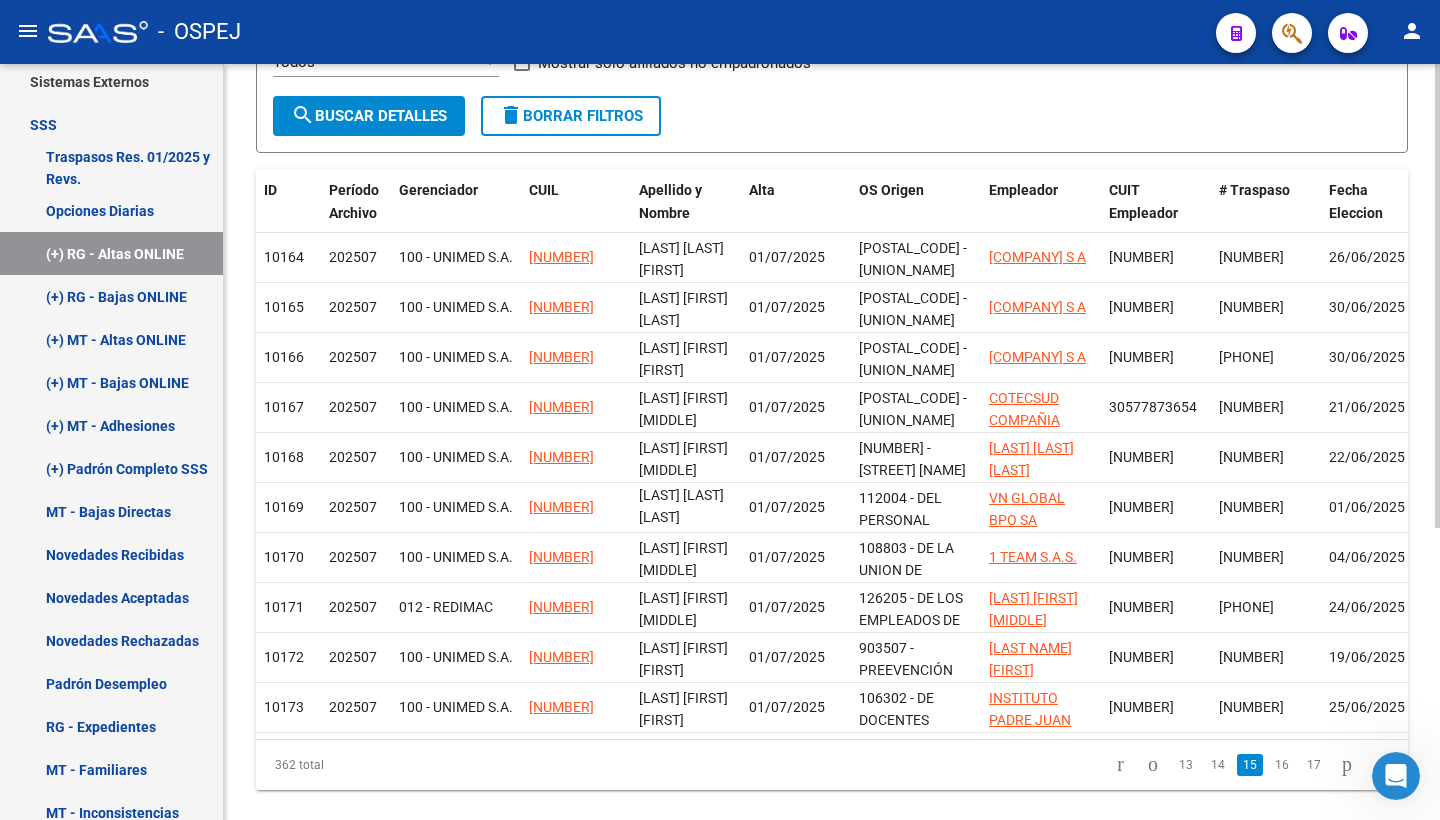 click on "16" 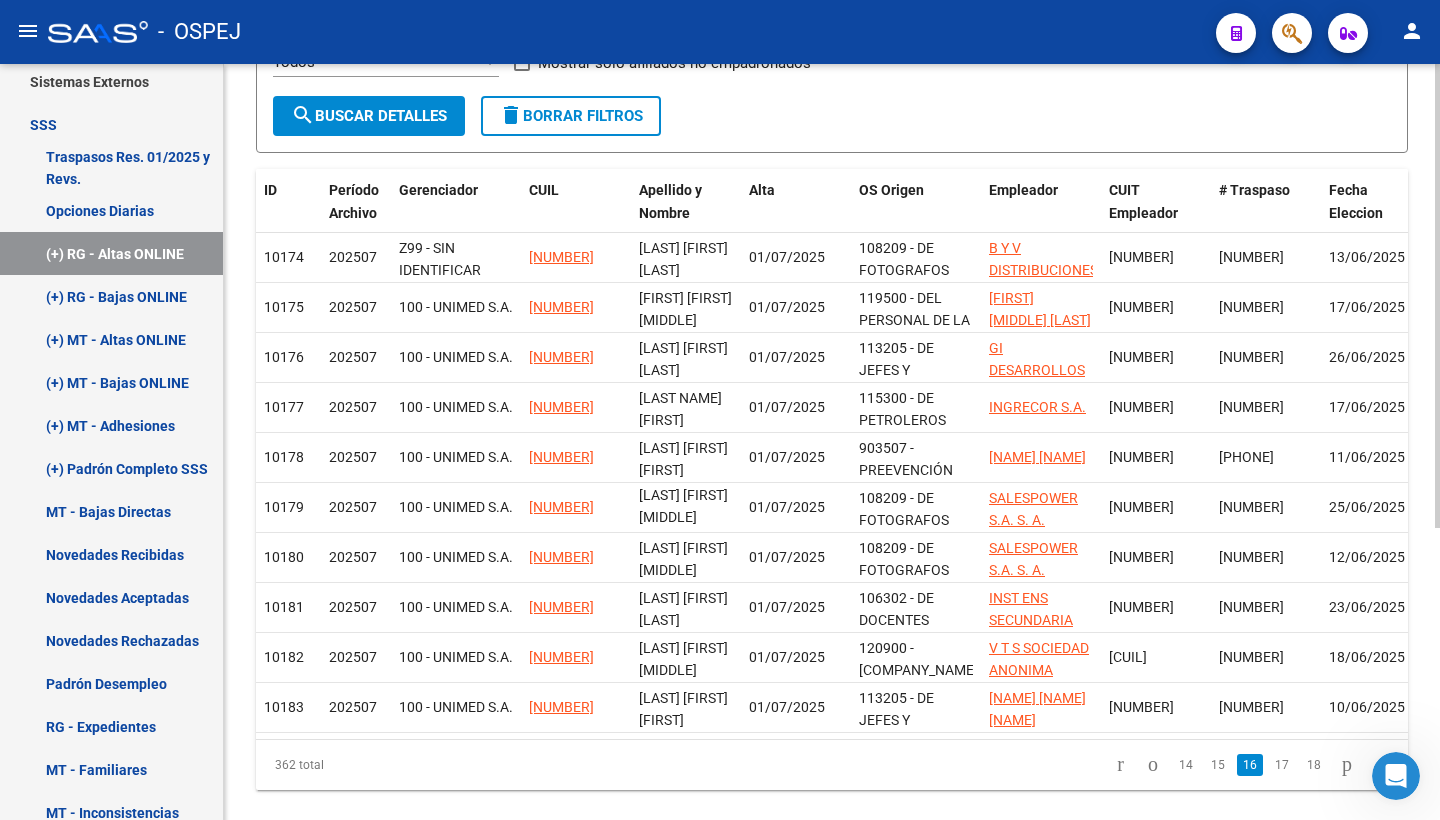 click on "17" 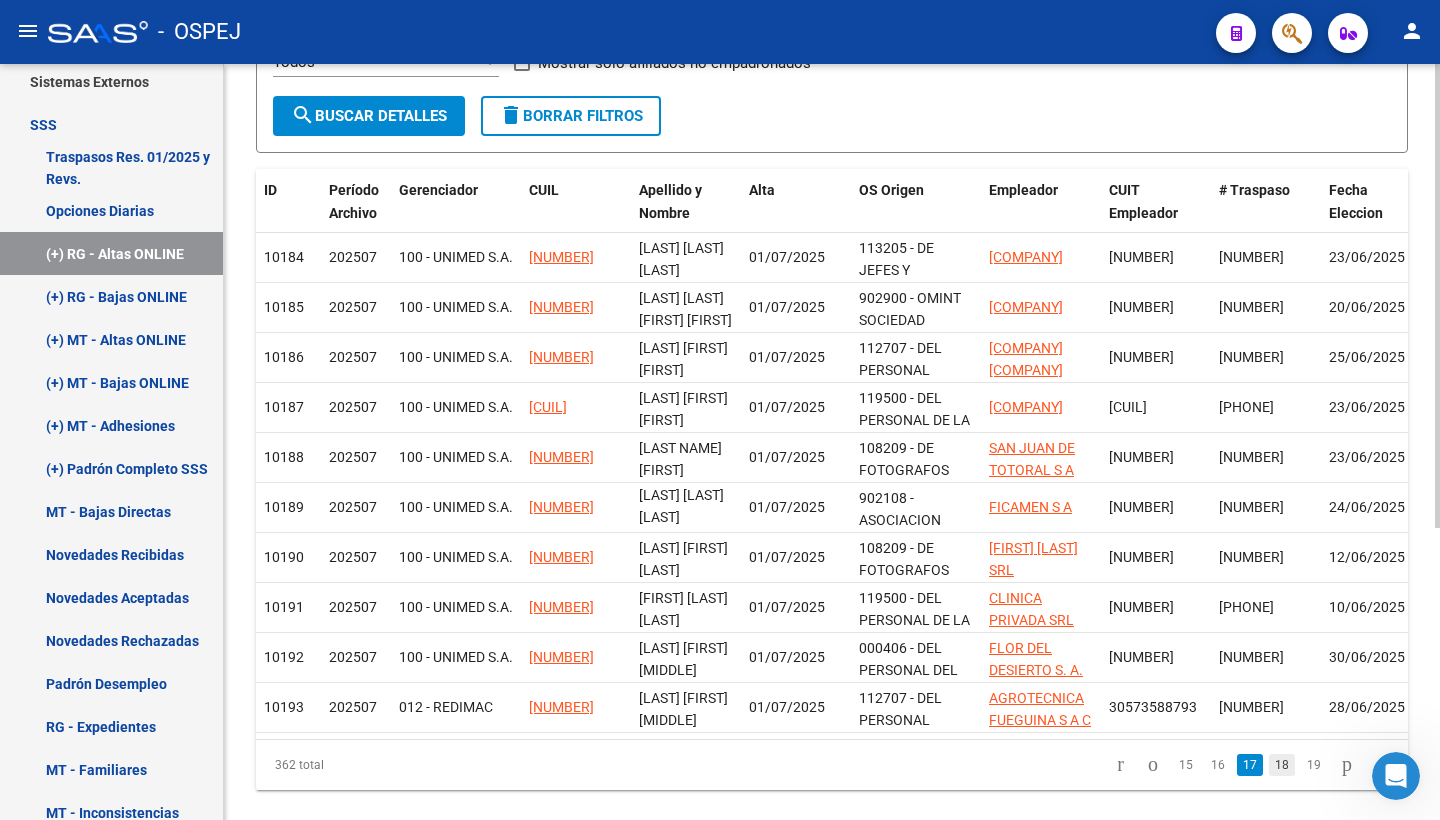 click on "18" 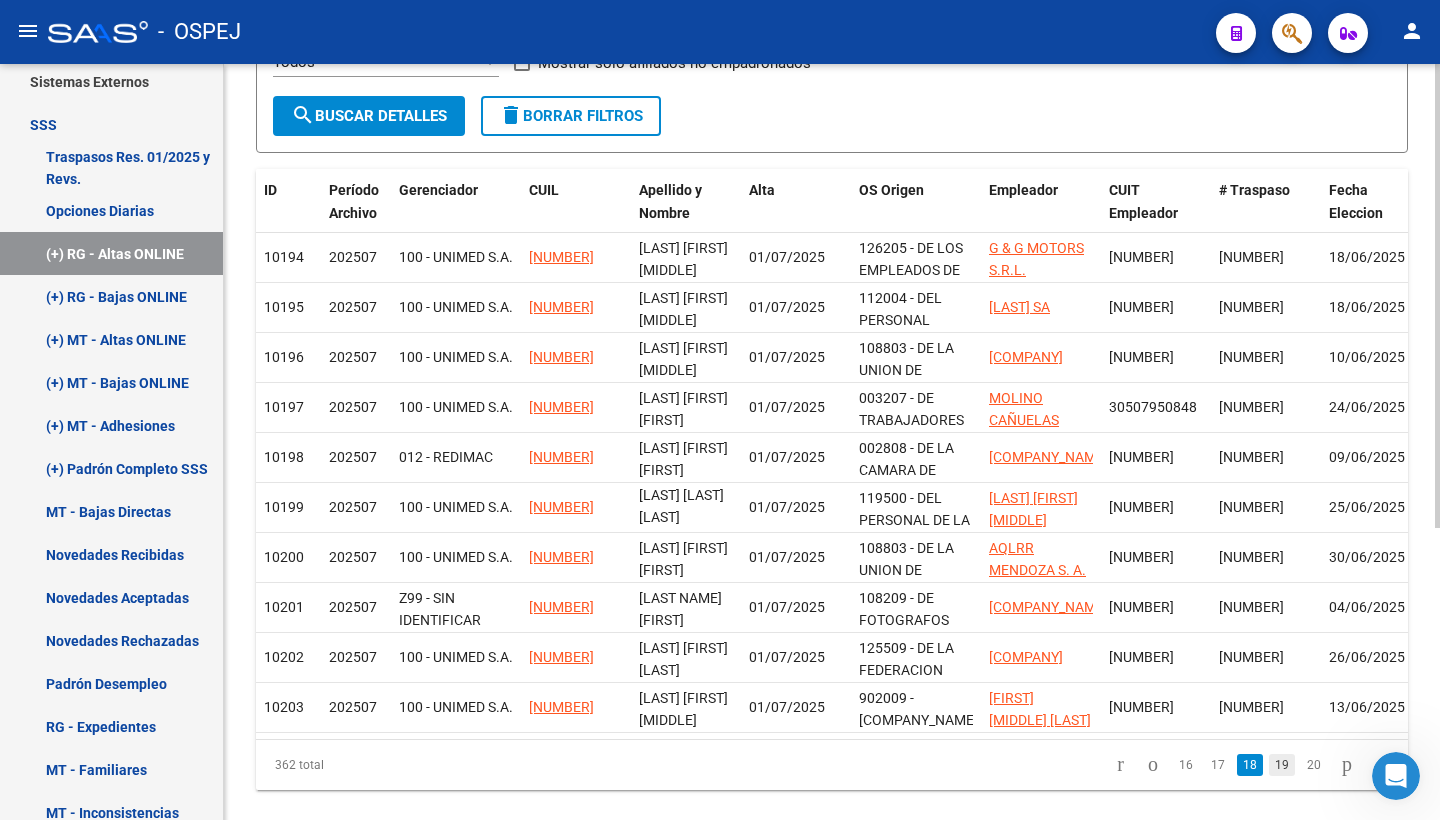 click on "19" 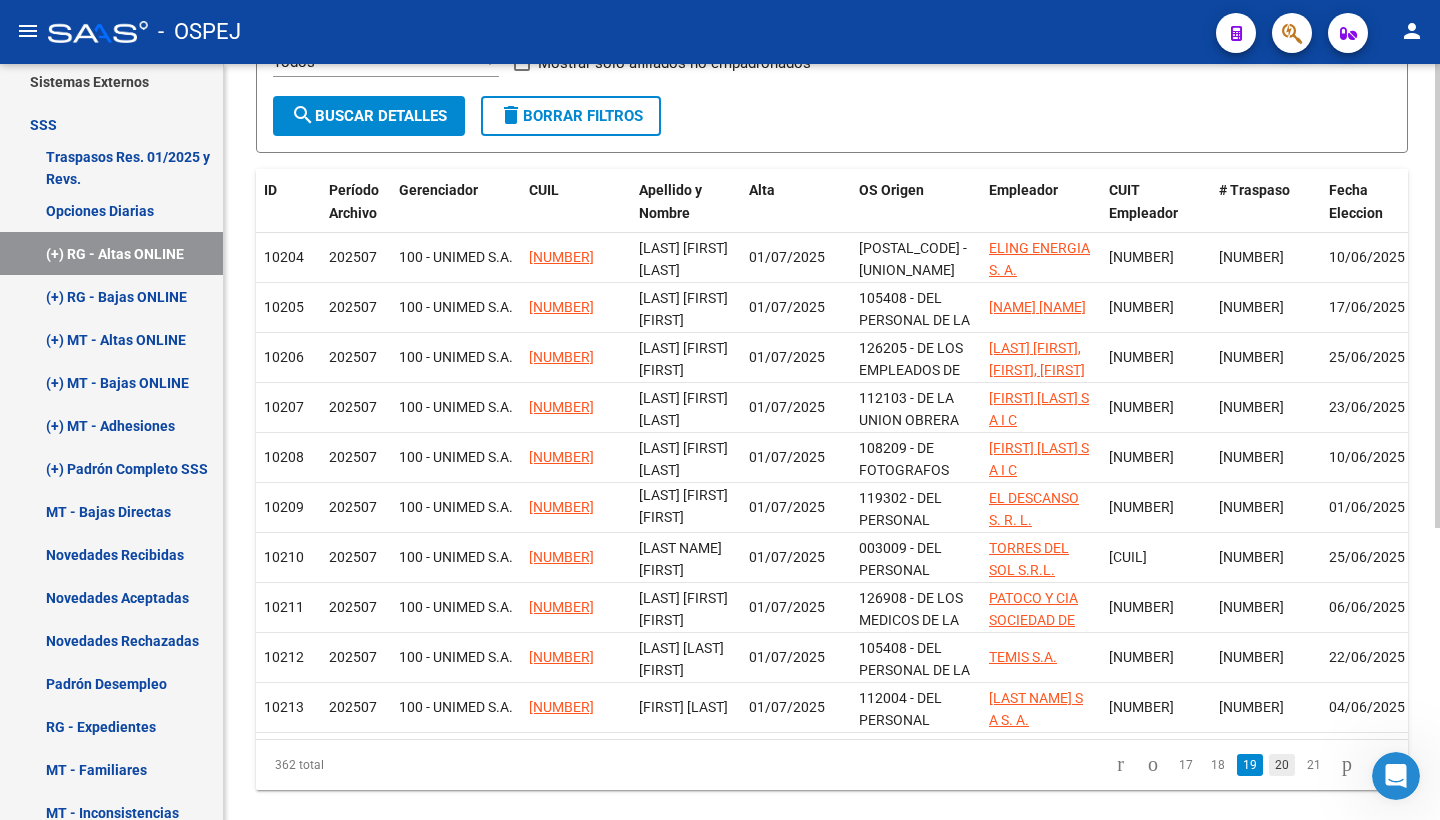 click on "20" 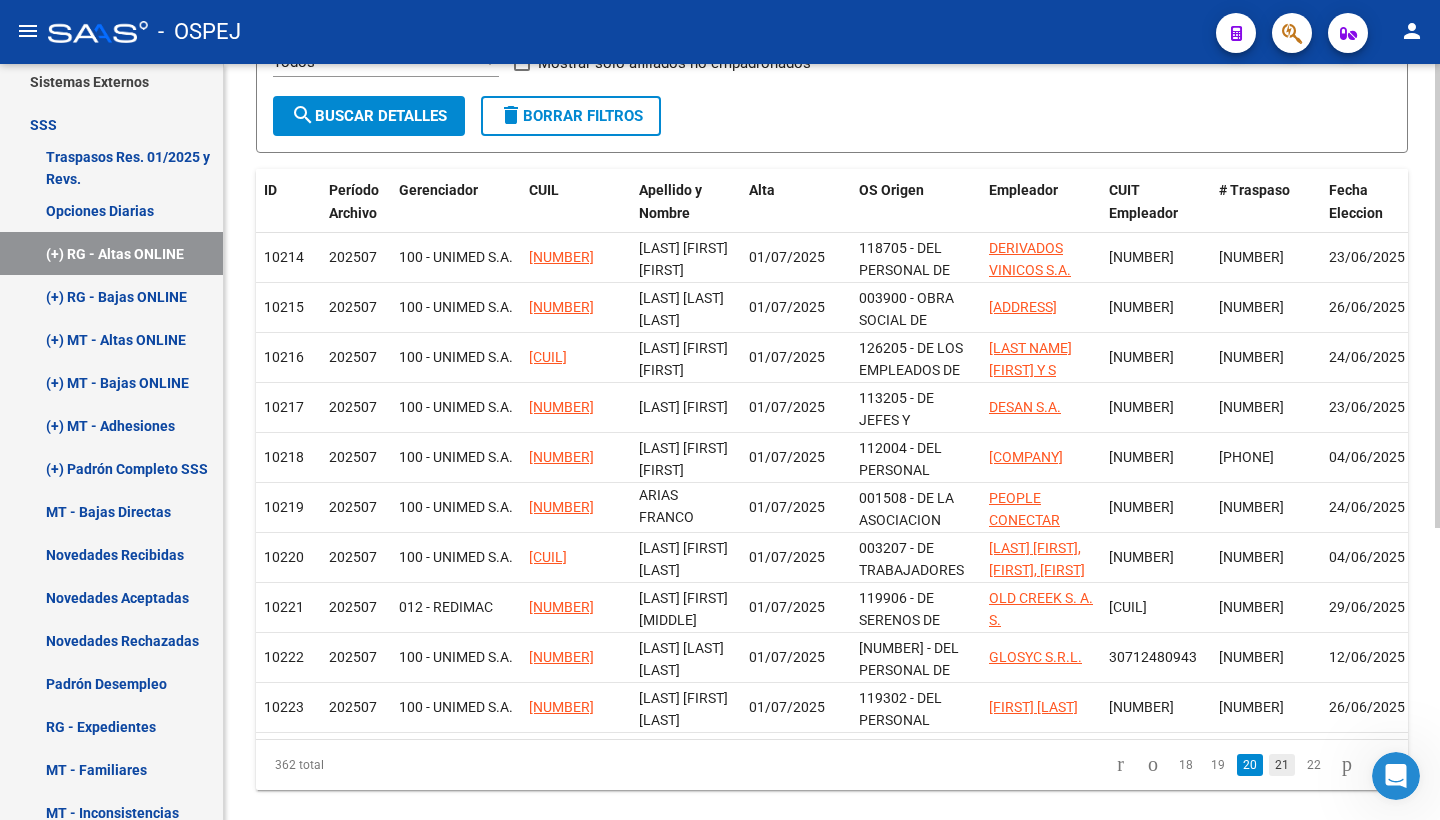 click on "21" 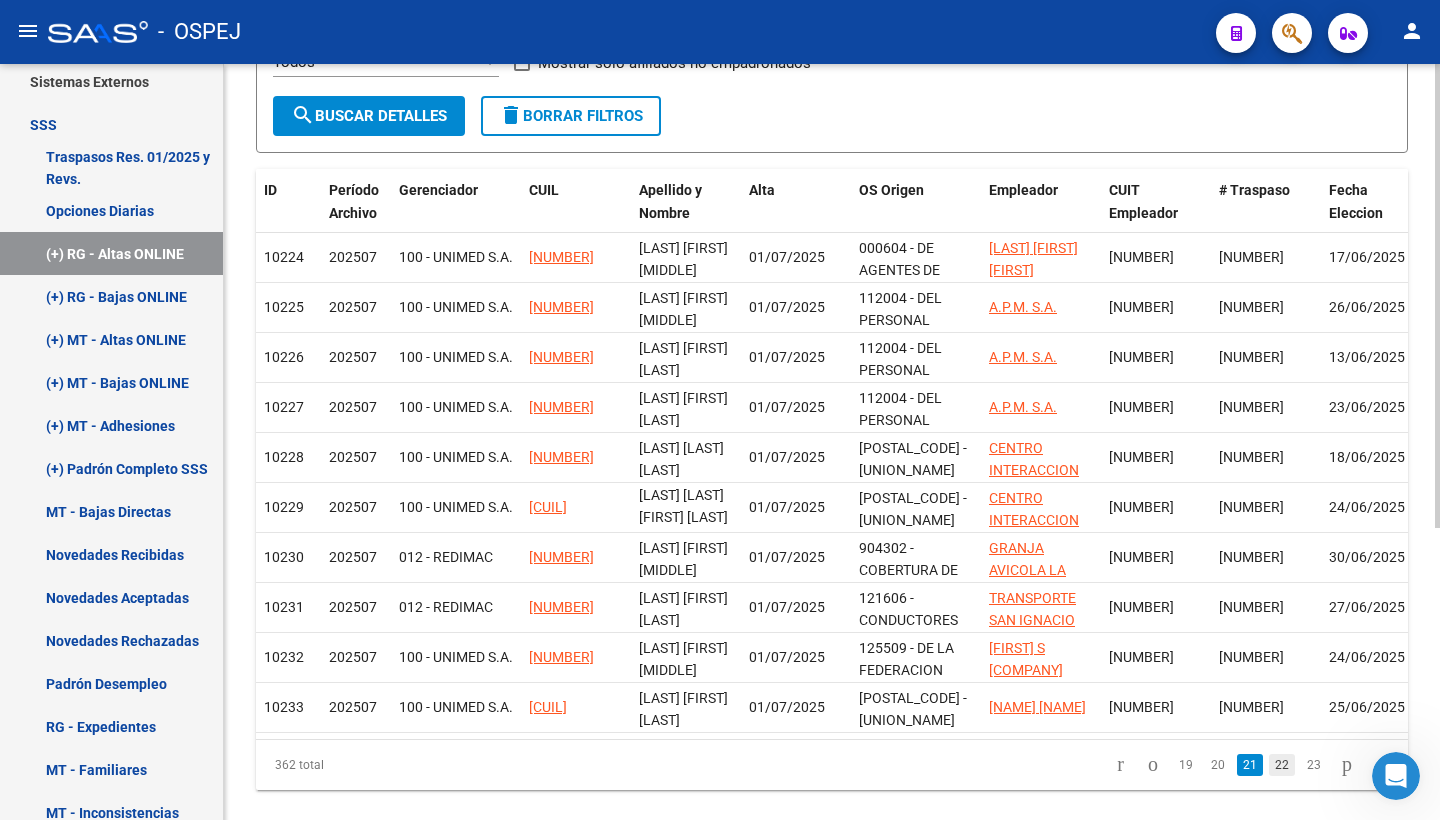 click on "22" 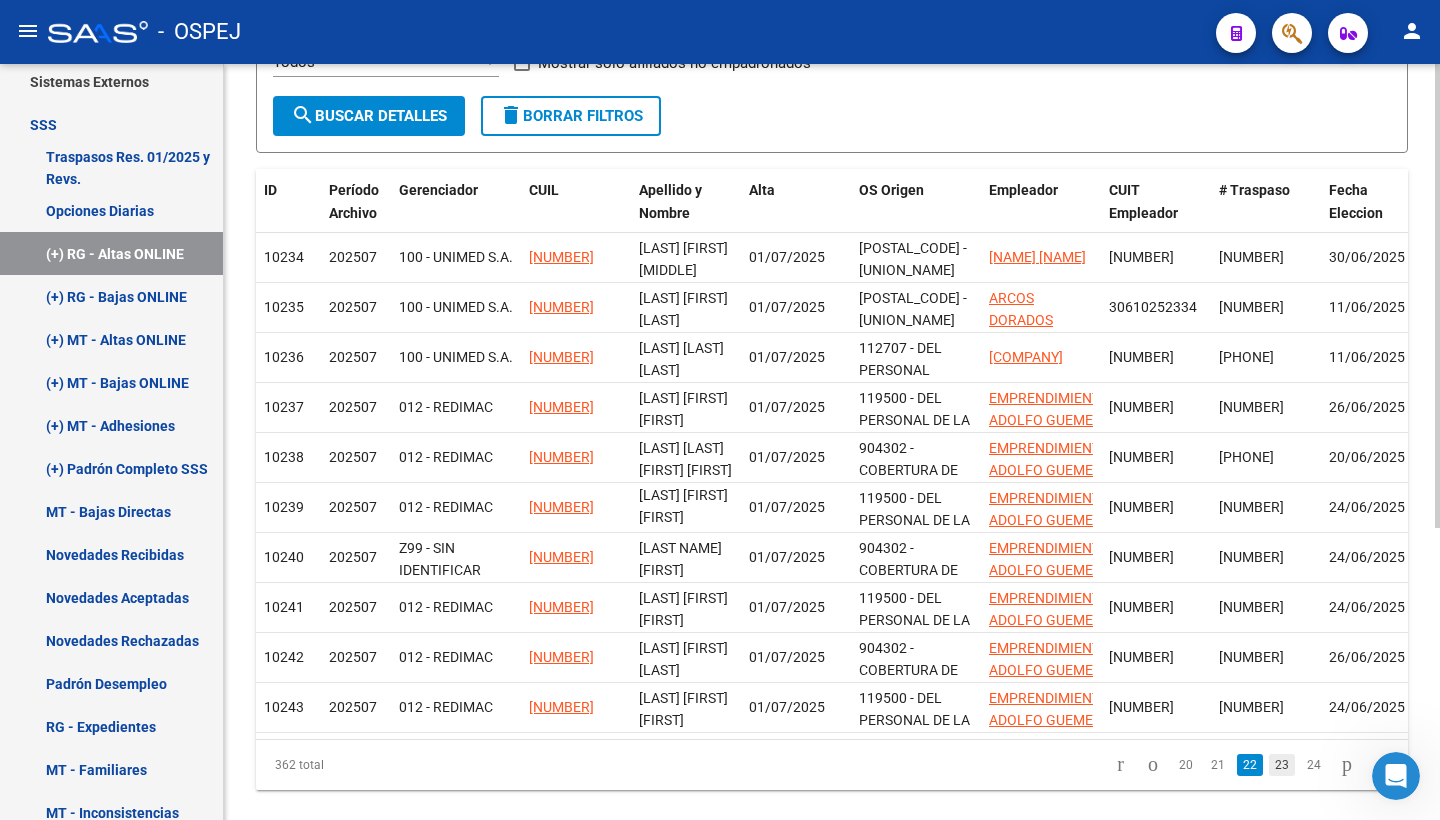 click on "23" 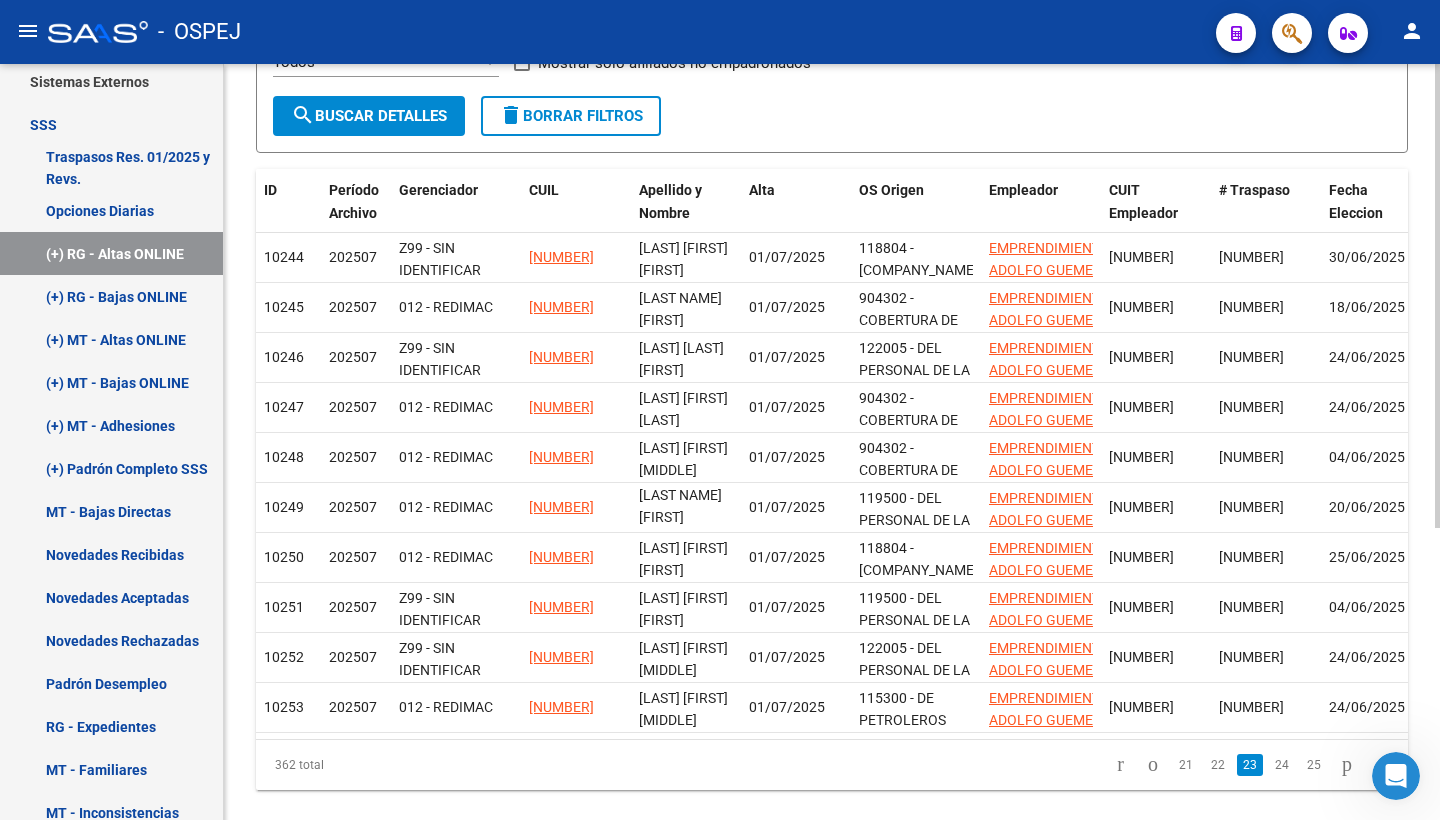 click on "24" 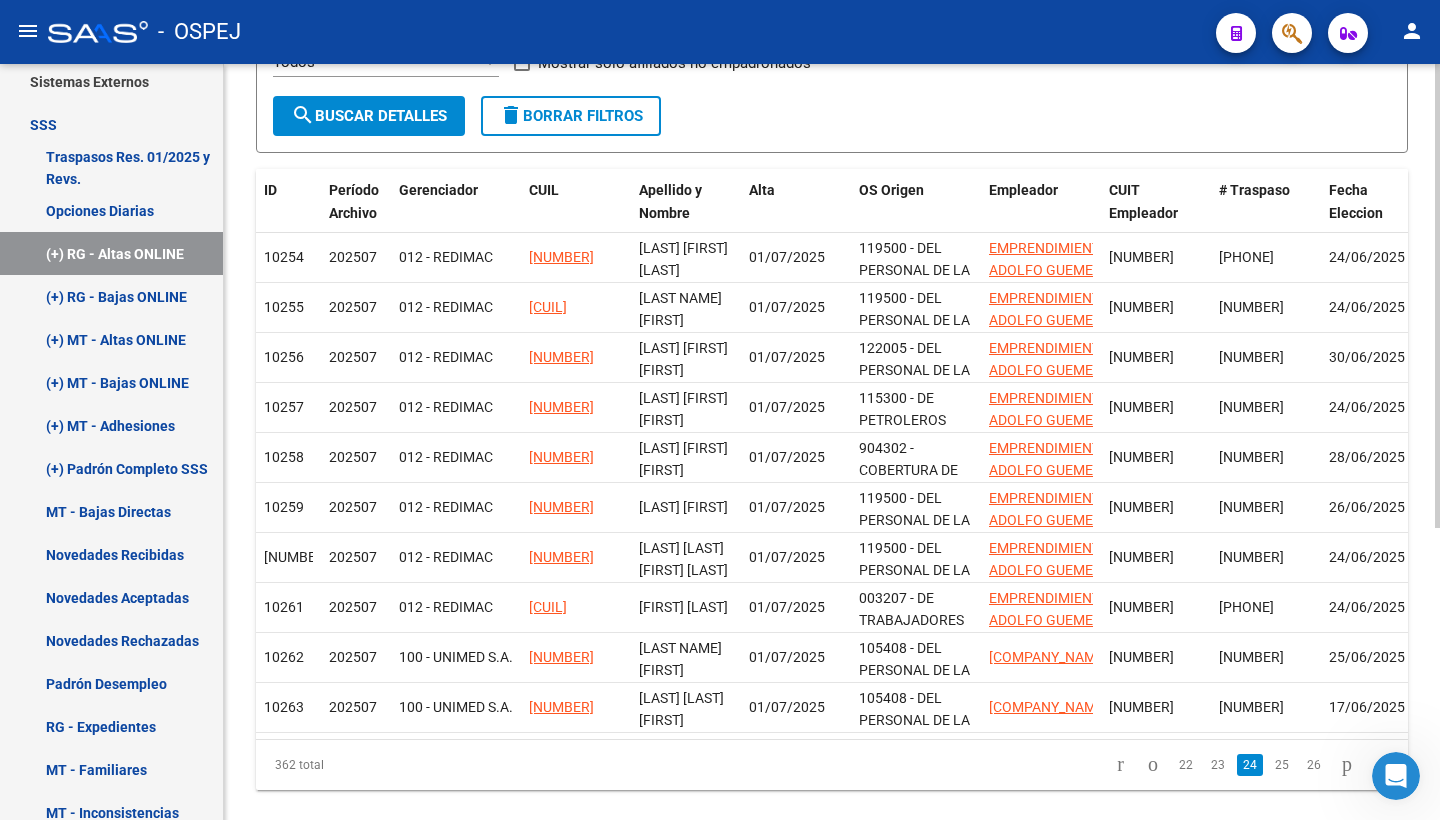 click on "25" 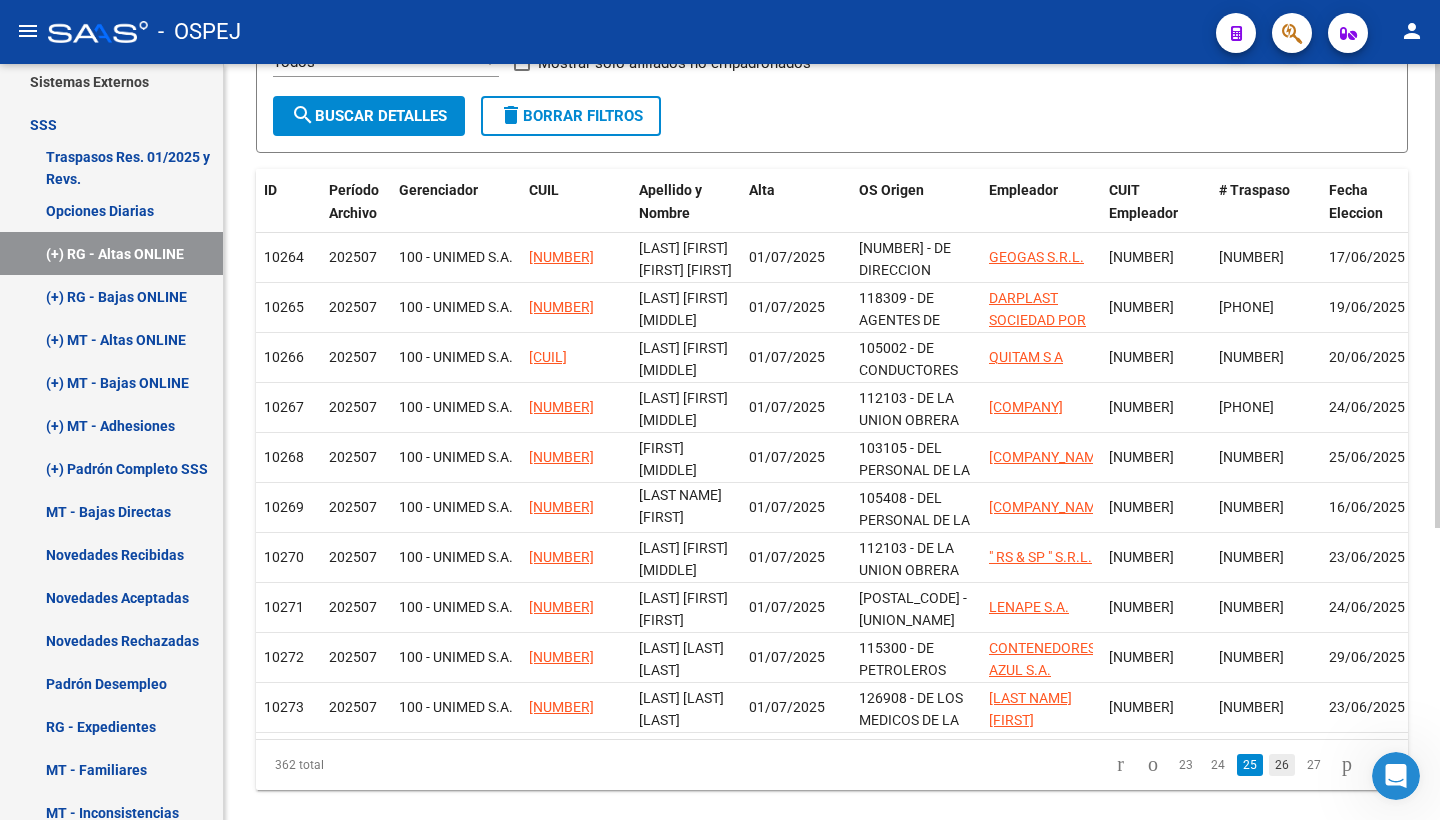click on "26" 